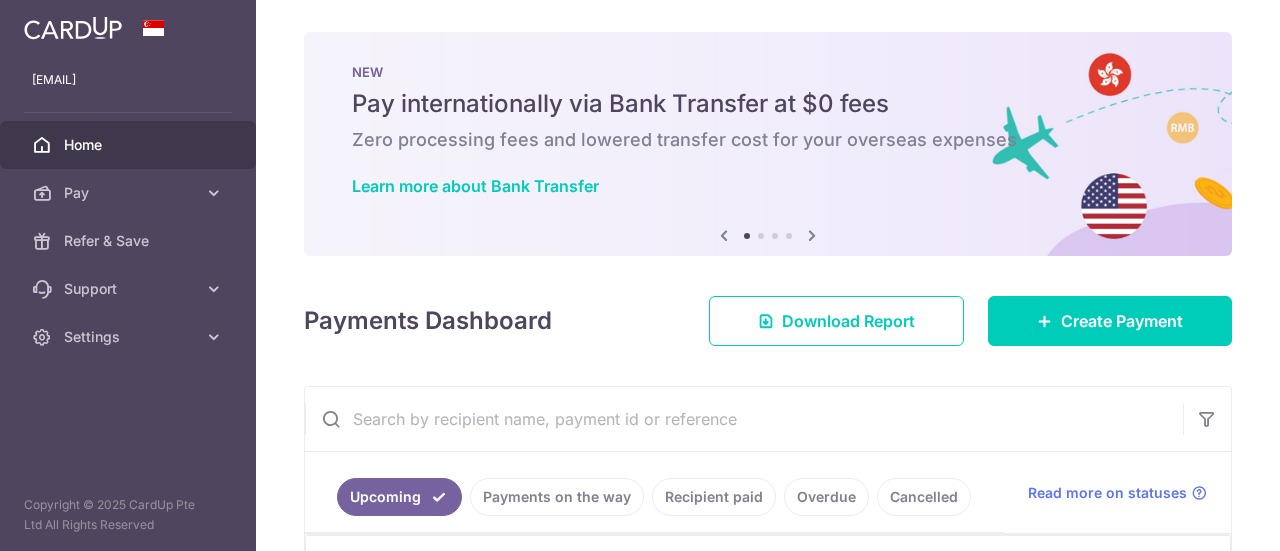scroll, scrollTop: 0, scrollLeft: 0, axis: both 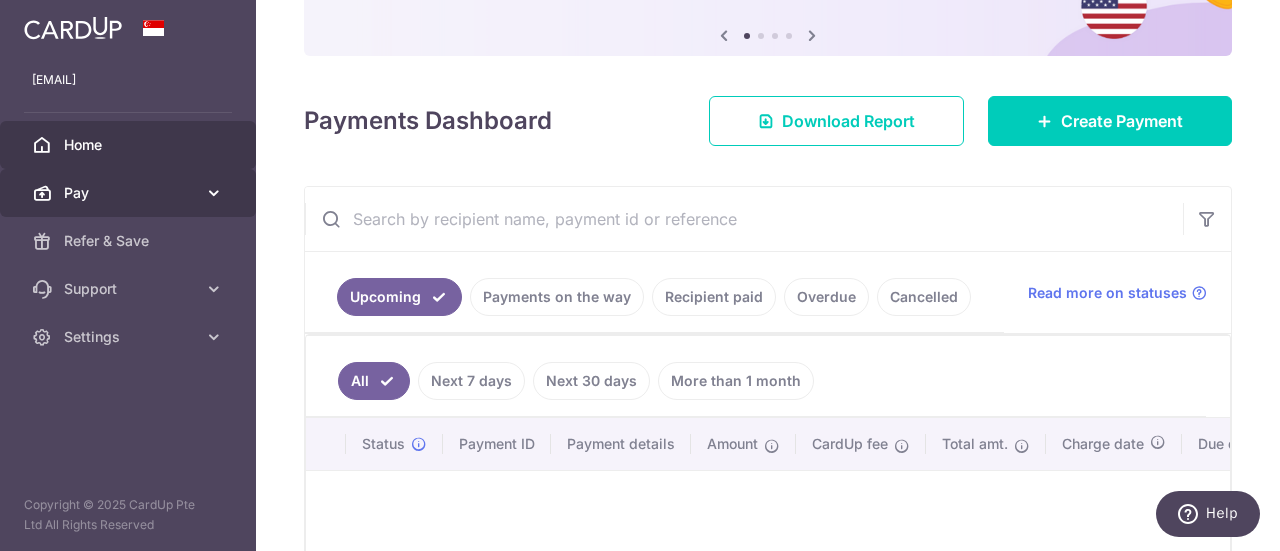 click at bounding box center [214, 193] 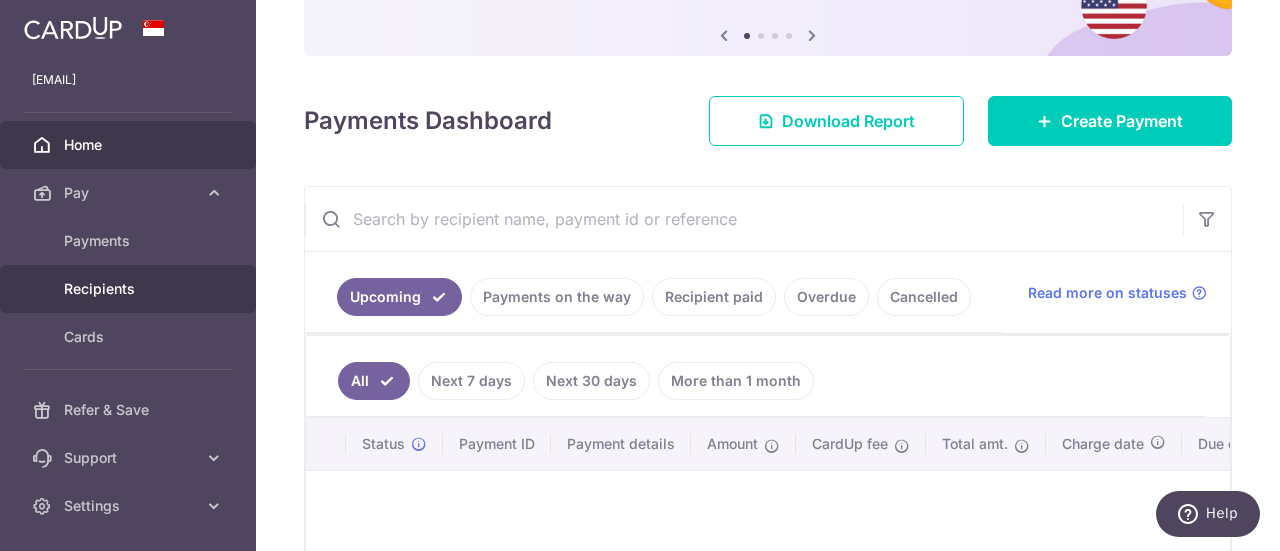 click on "Recipients" at bounding box center [130, 289] 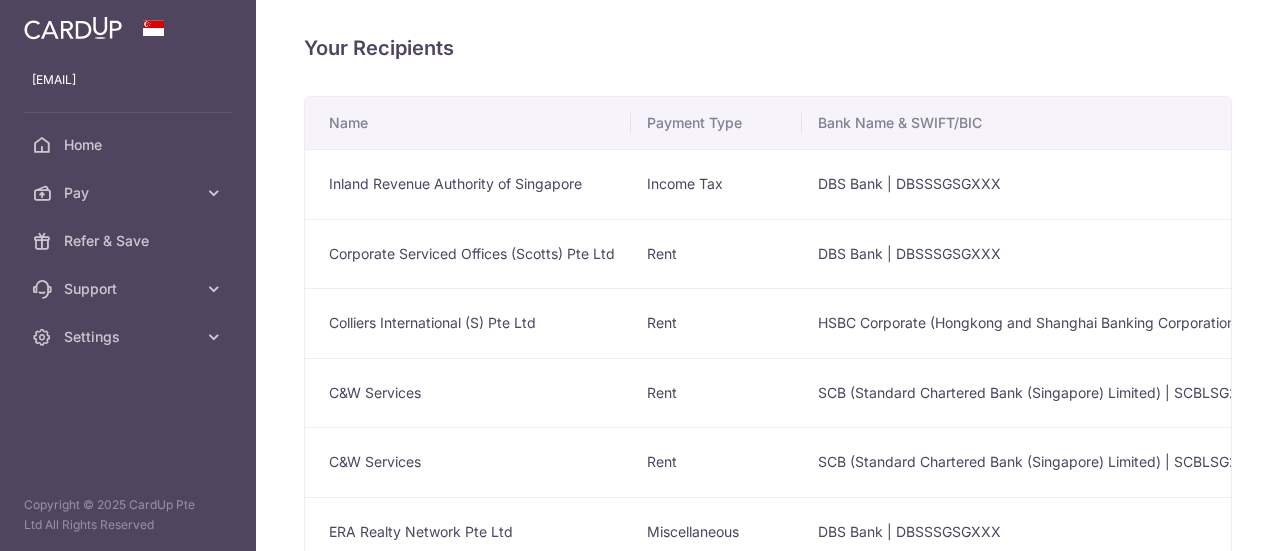 scroll, scrollTop: 0, scrollLeft: 0, axis: both 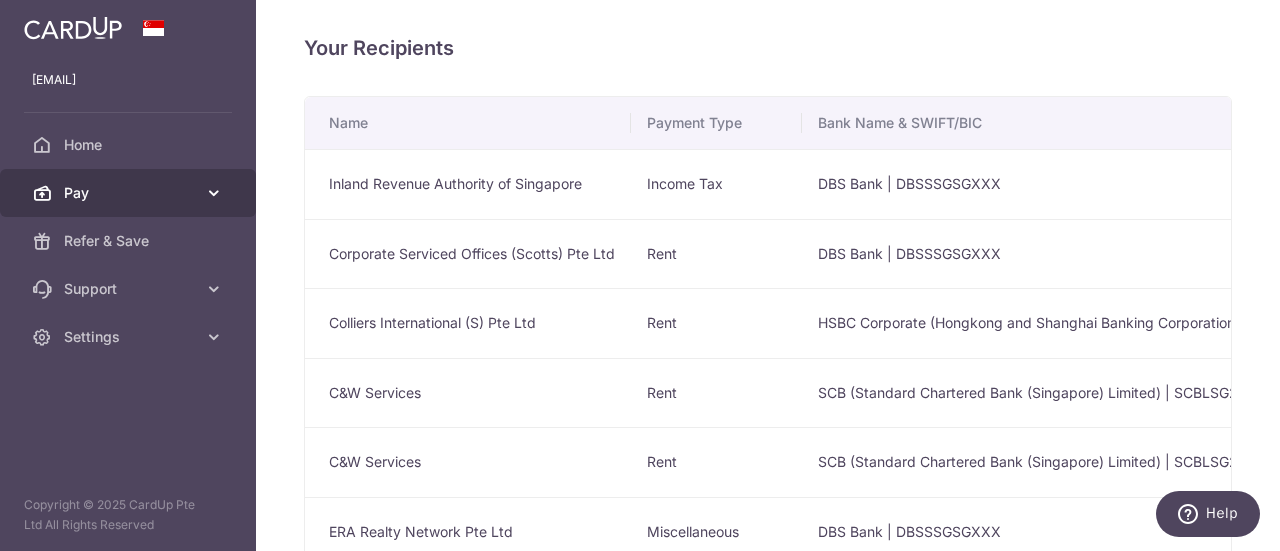 click at bounding box center [214, 193] 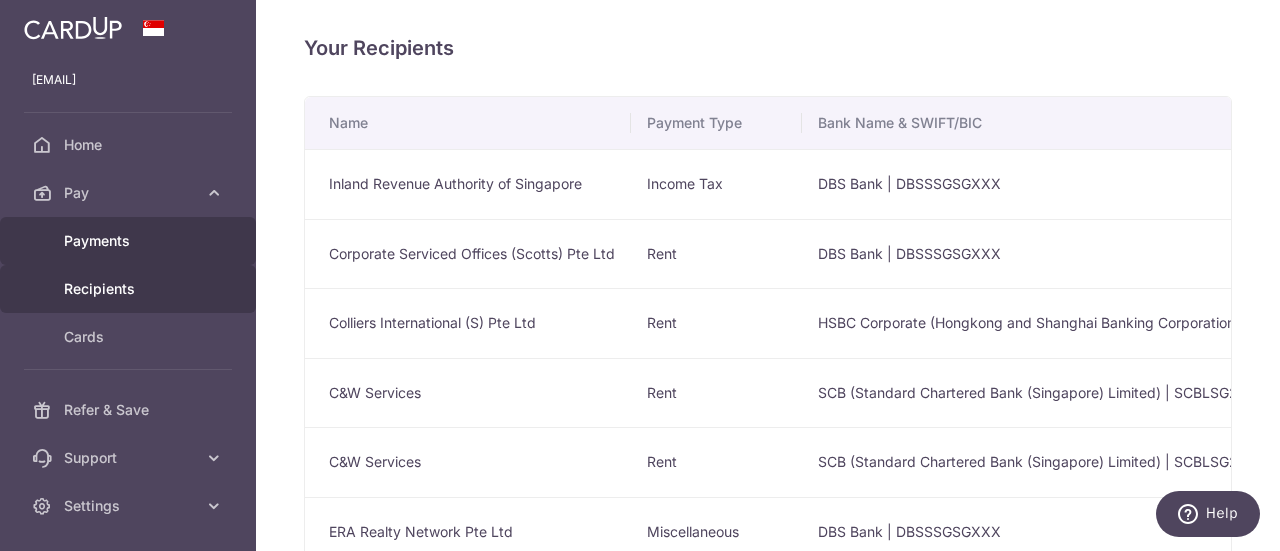 click on "Payments" at bounding box center (130, 241) 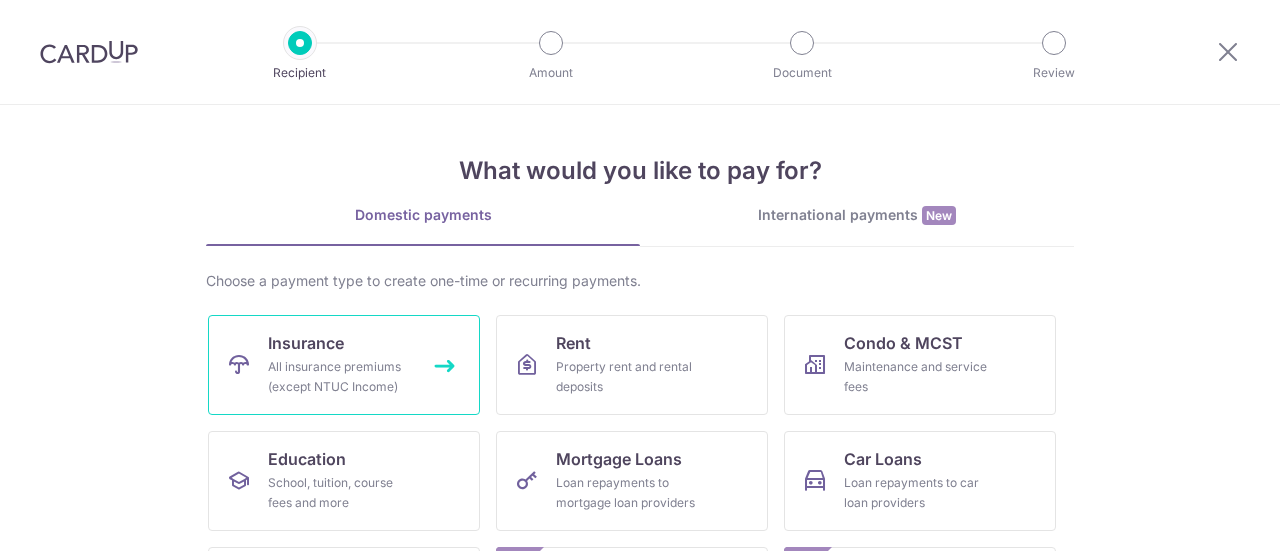 scroll, scrollTop: 0, scrollLeft: 0, axis: both 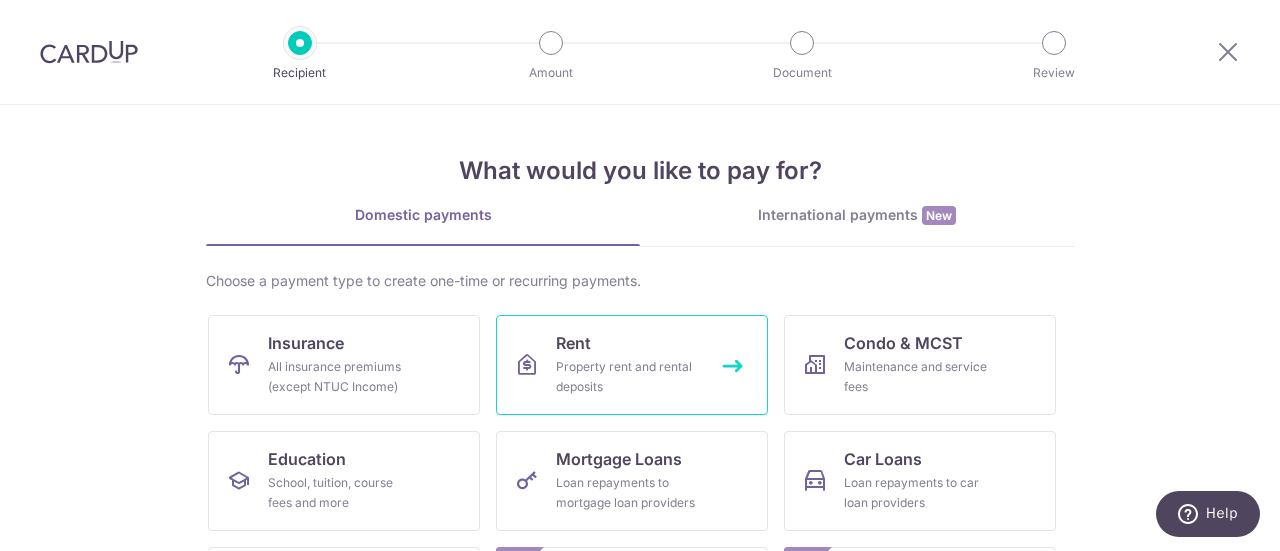 click on "Property rent and rental deposits" at bounding box center (628, 377) 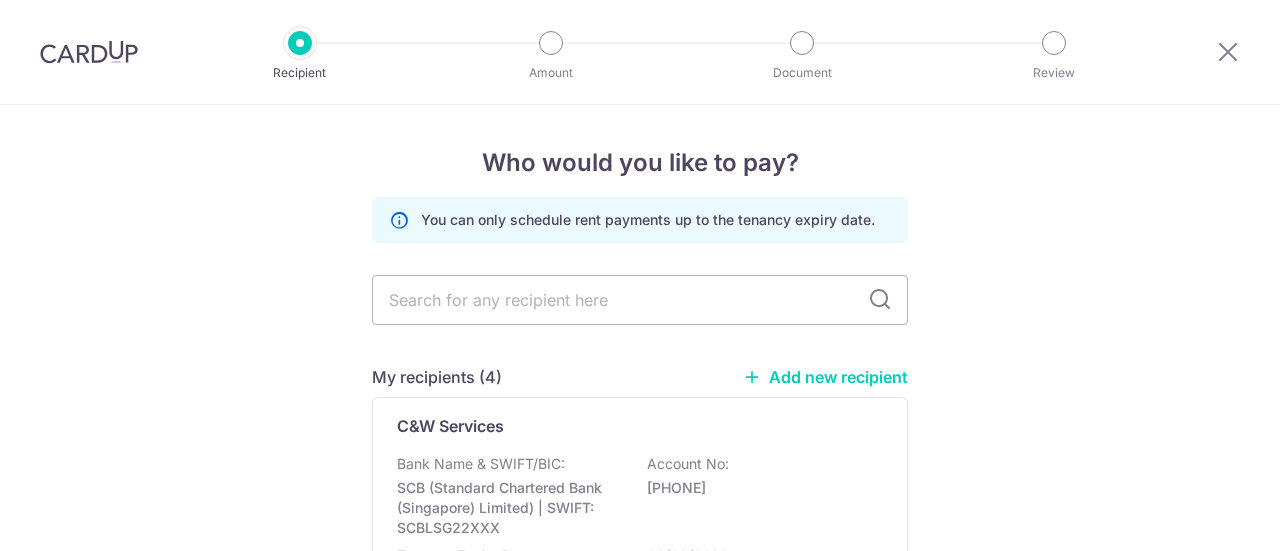 scroll, scrollTop: 0, scrollLeft: 0, axis: both 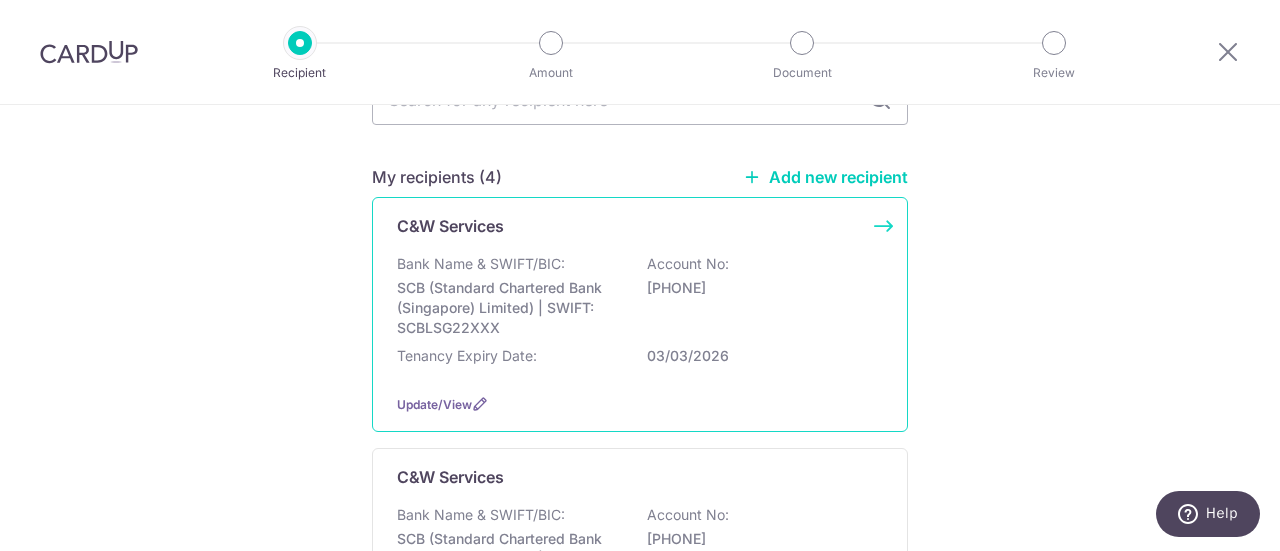 click on "SCB (Standard Chartered Bank (Singapore) Limited) | SWIFT: SCBLSG22XXX" at bounding box center [509, 308] 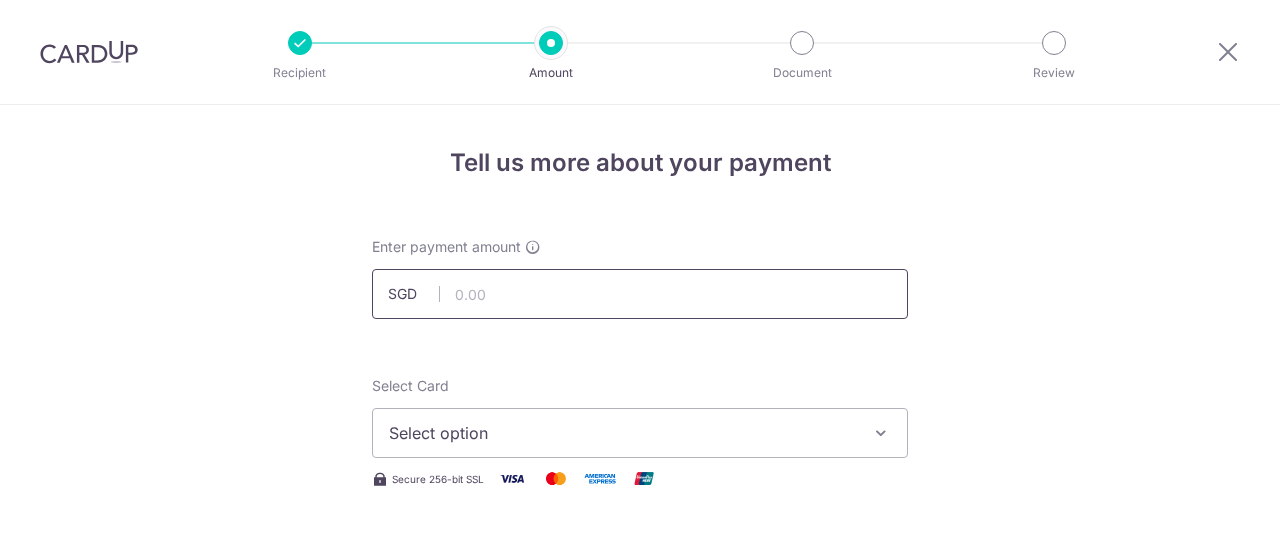 scroll, scrollTop: 0, scrollLeft: 0, axis: both 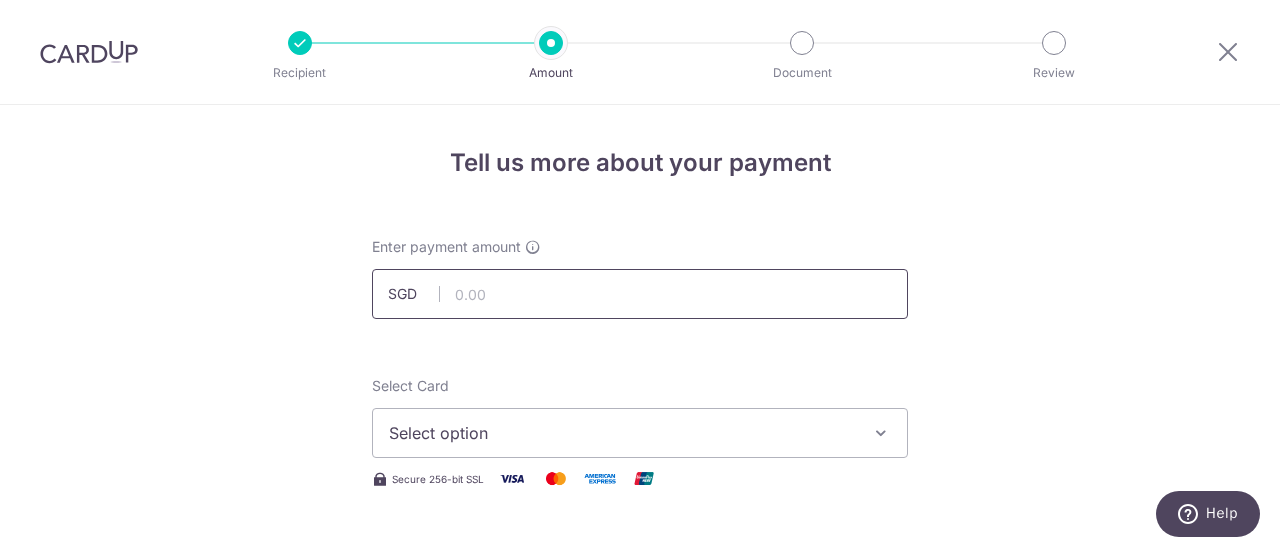 click at bounding box center (640, 294) 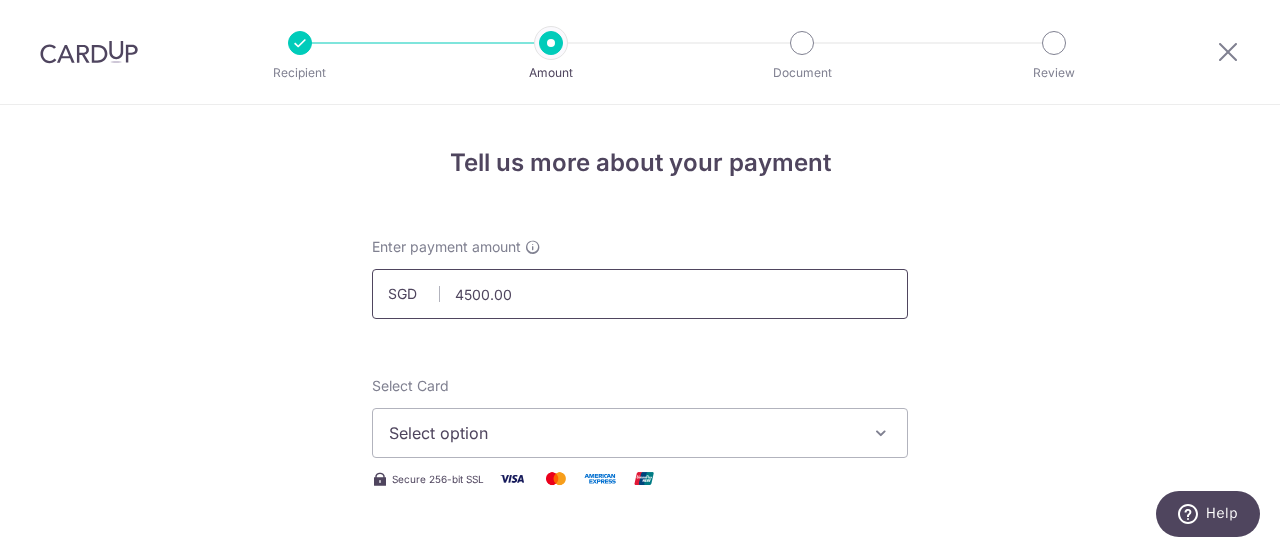scroll, scrollTop: 100, scrollLeft: 0, axis: vertical 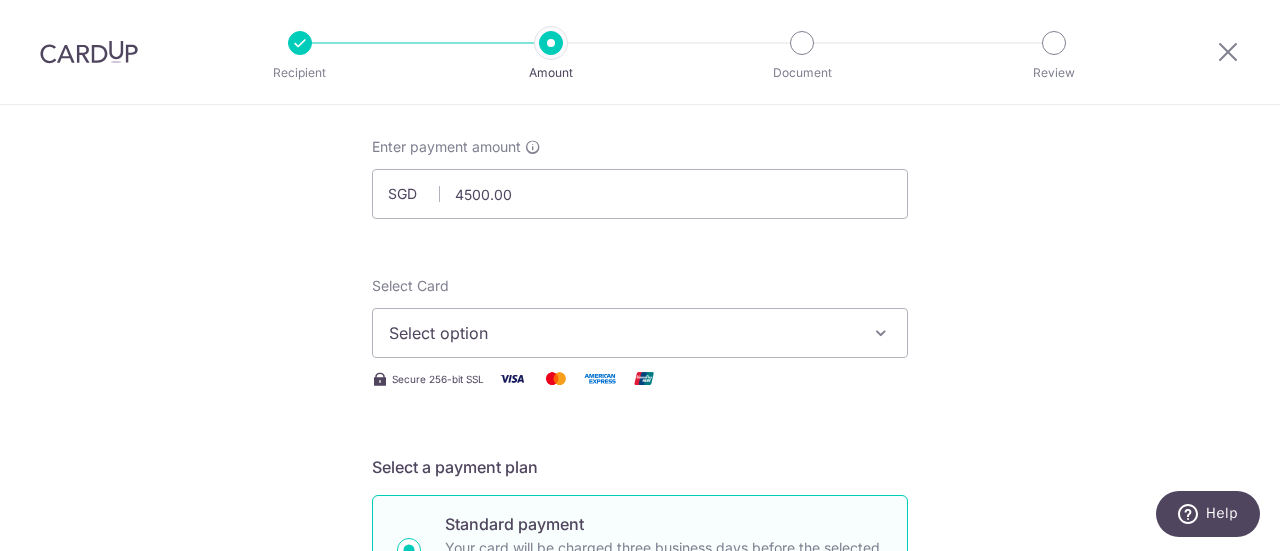 type on "4,500.00" 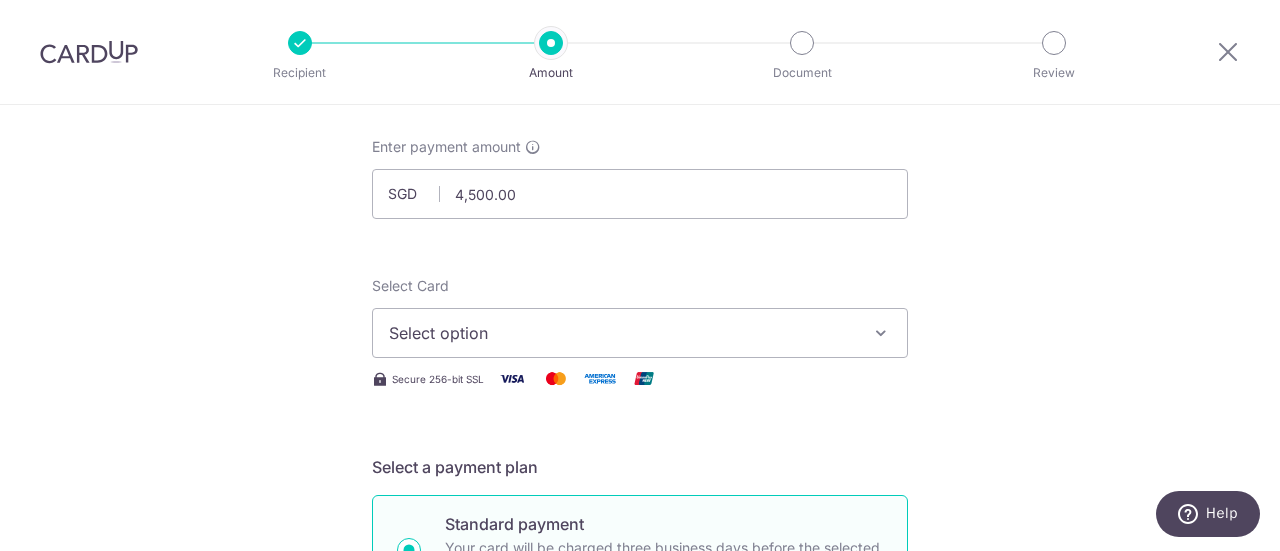 click at bounding box center (881, 333) 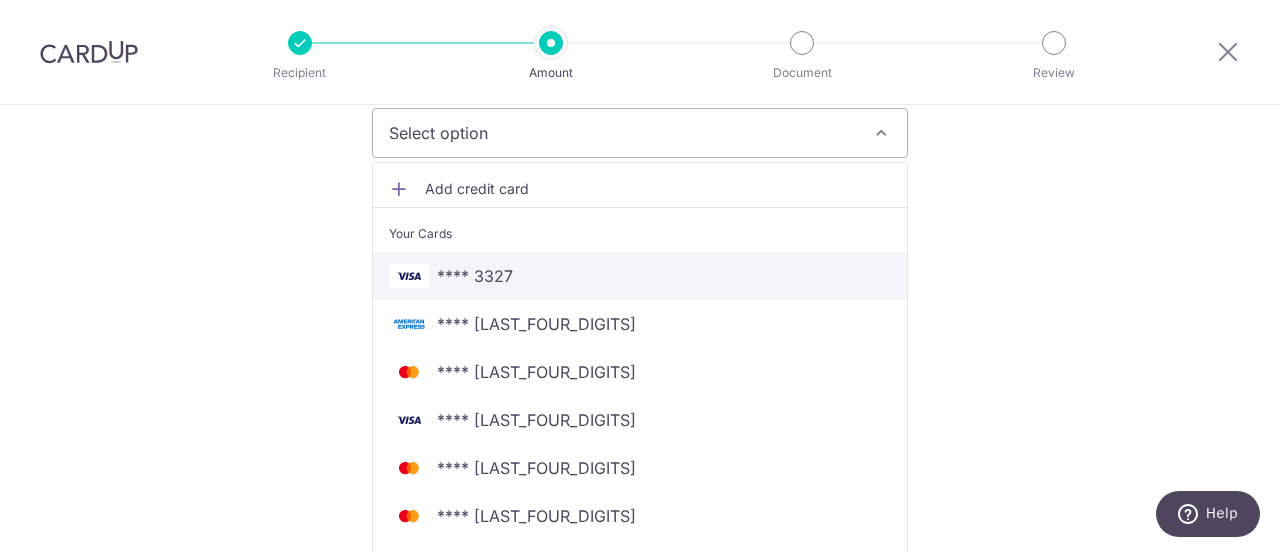 scroll, scrollTop: 500, scrollLeft: 0, axis: vertical 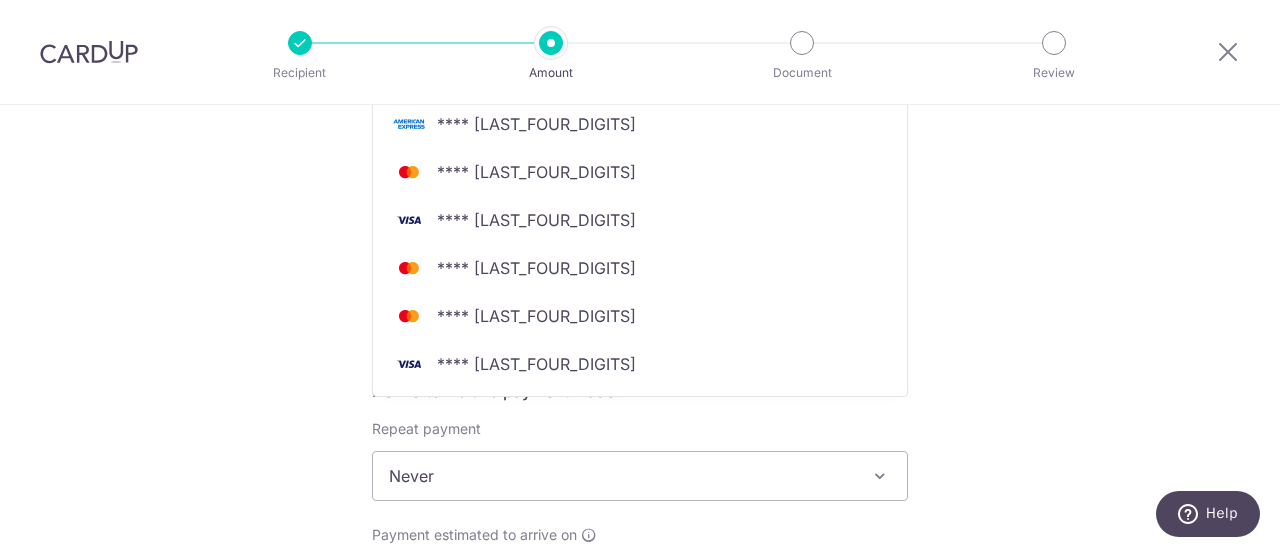 click on "Tell us more about your payment
Enter payment amount
SGD
4,500.00
4500.00
Select Card
Select option
Add credit card
Your Cards
**** 3327
**** 7009
**** 3036
**** 4228
**** 7972
**** 4669
**** 7679
Secure 256-bit SSL" at bounding box center (640, 509) 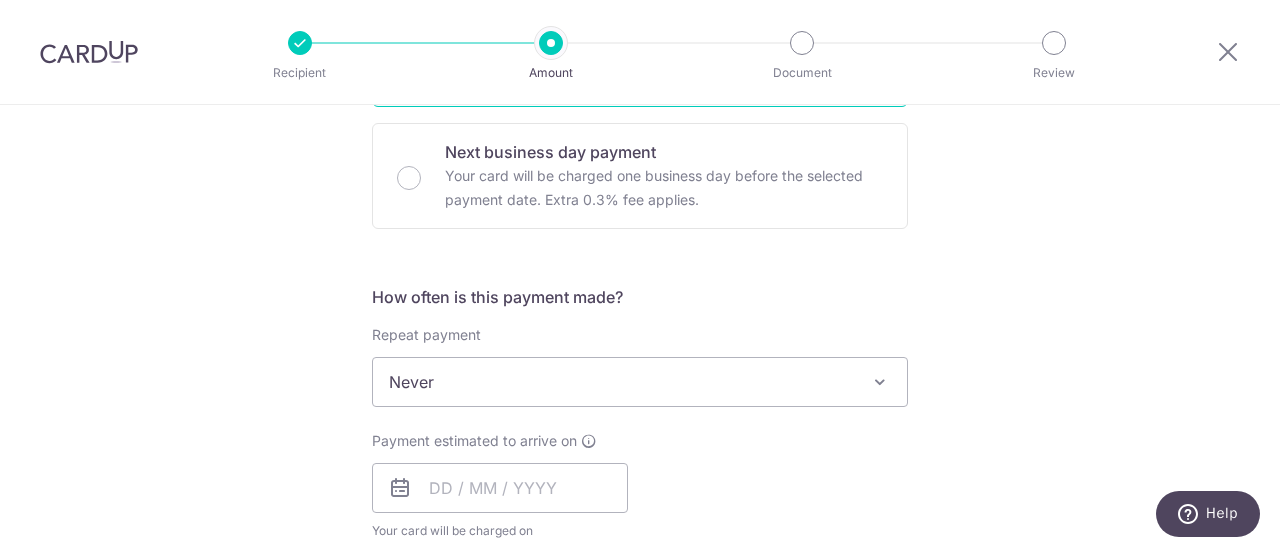 scroll, scrollTop: 700, scrollLeft: 0, axis: vertical 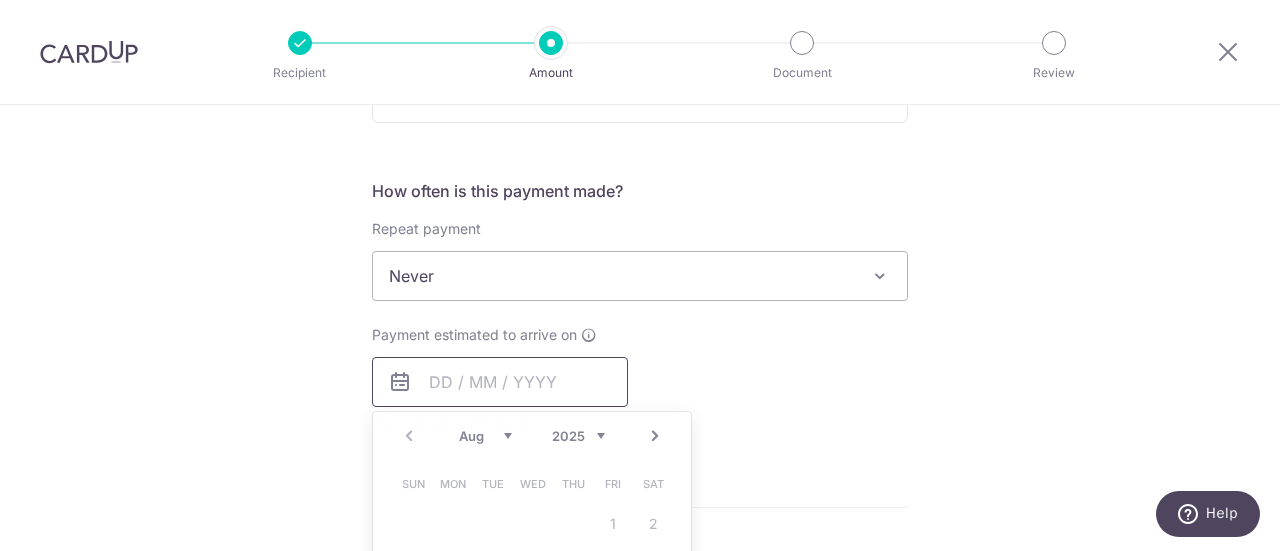click at bounding box center [500, 382] 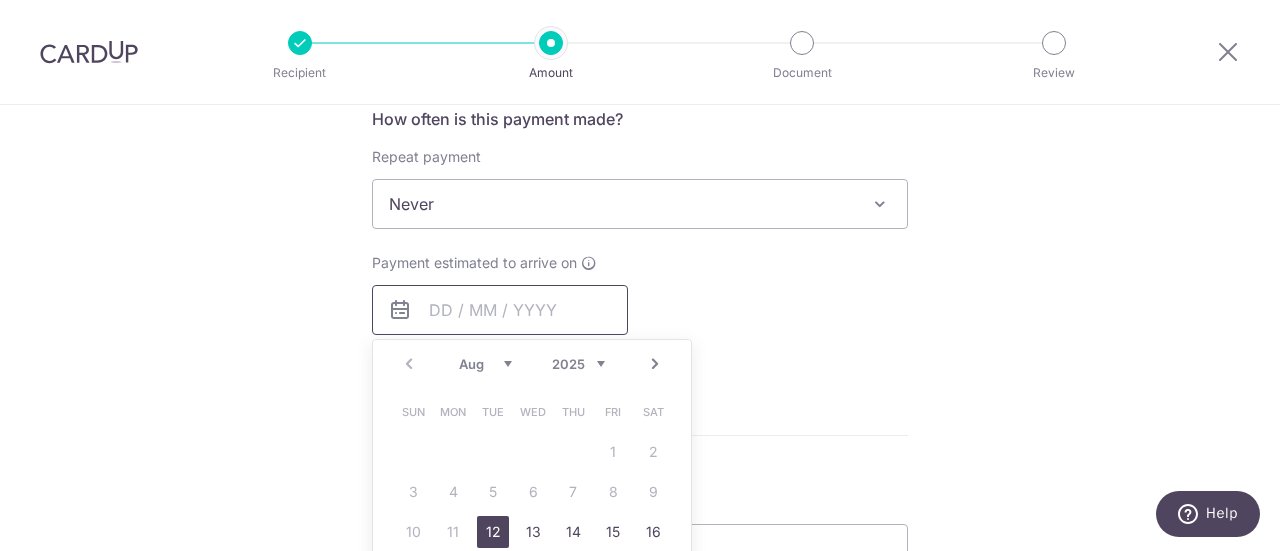 scroll, scrollTop: 800, scrollLeft: 0, axis: vertical 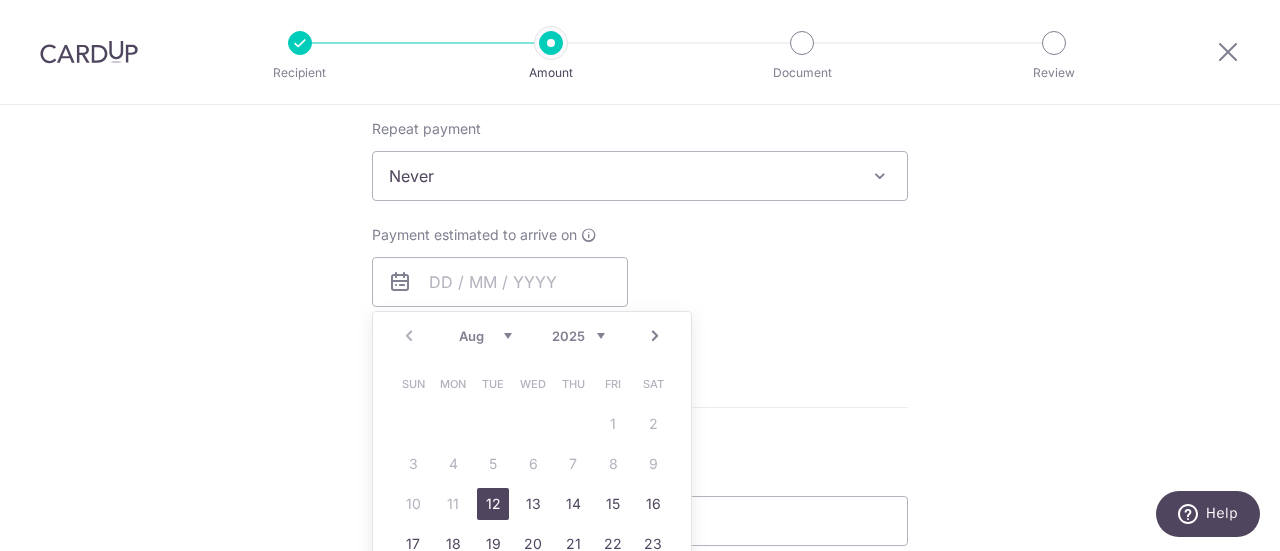 click on "12" at bounding box center (493, 504) 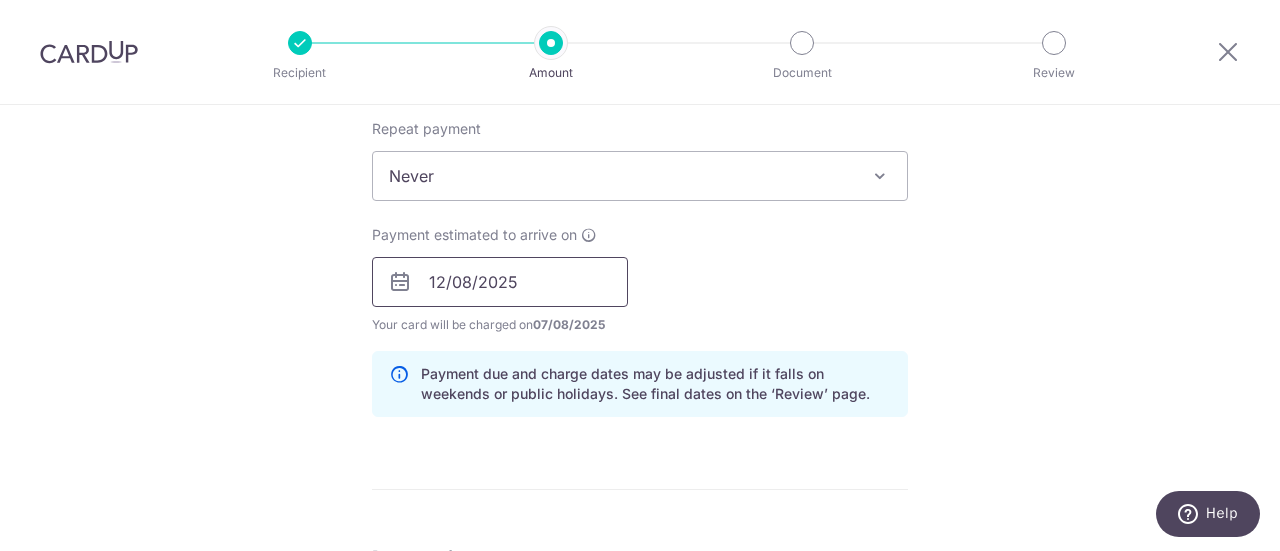 click on "12/08/2025" at bounding box center [500, 282] 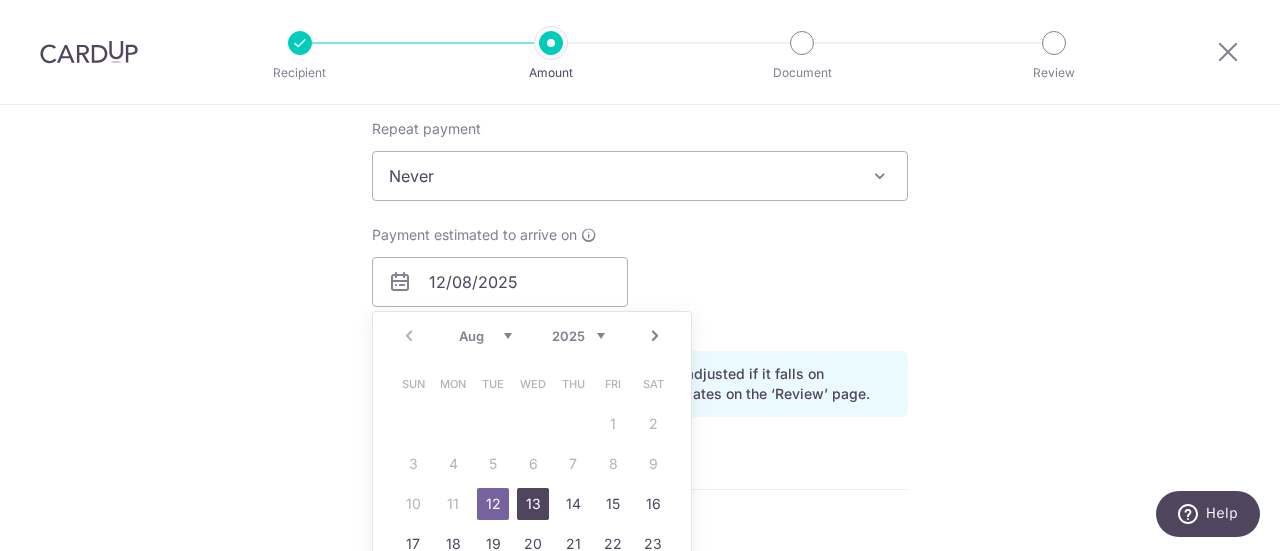 click on "13" at bounding box center [533, 504] 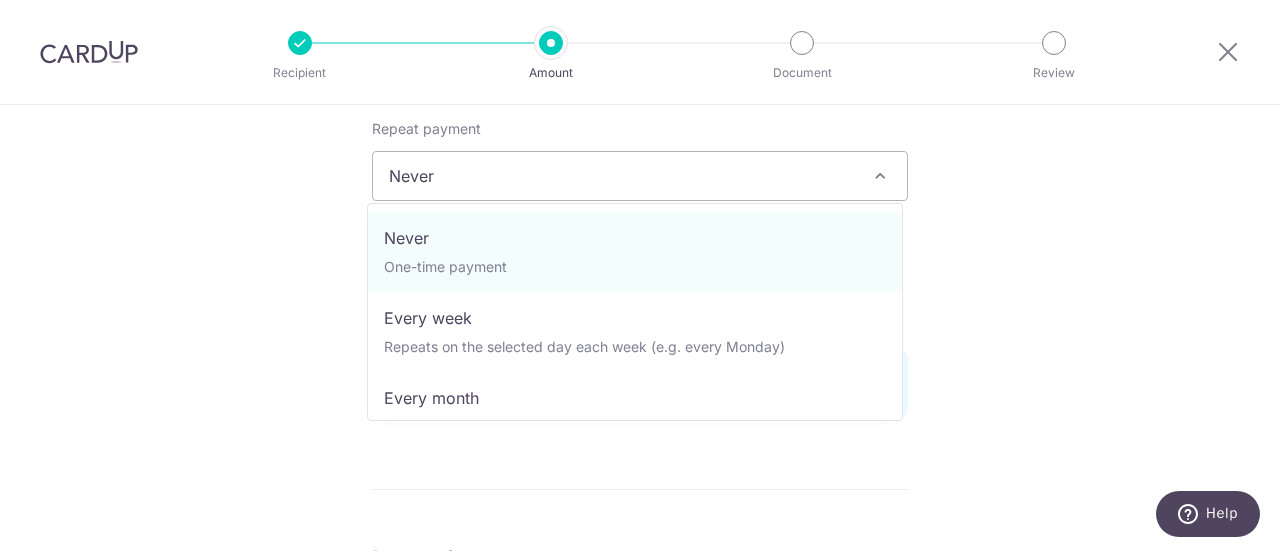 click on "Never" at bounding box center (640, 176) 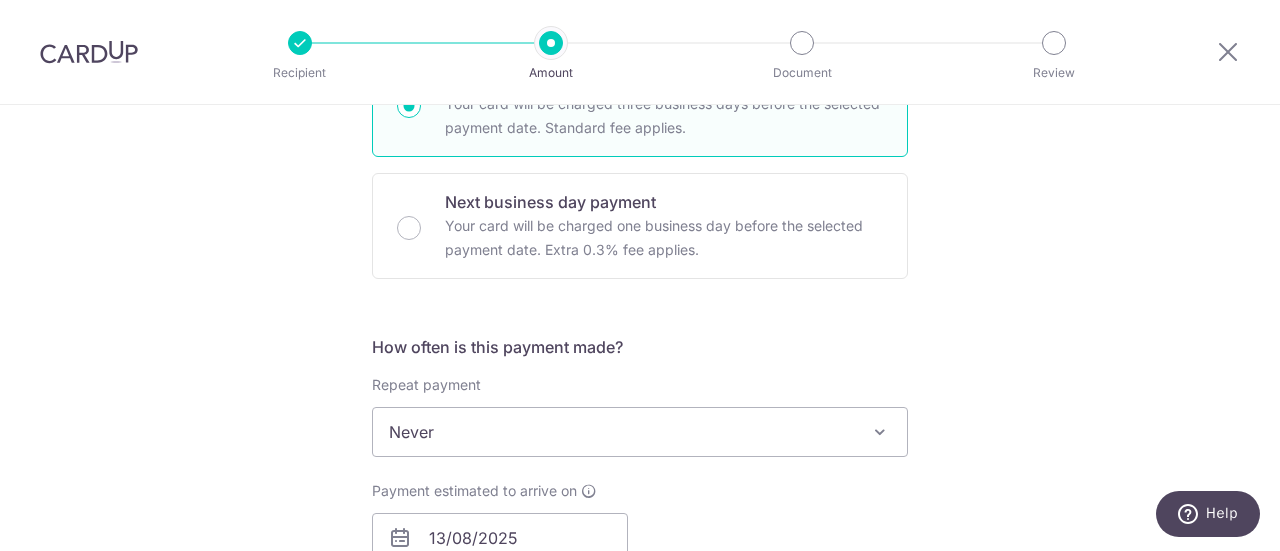 scroll, scrollTop: 500, scrollLeft: 0, axis: vertical 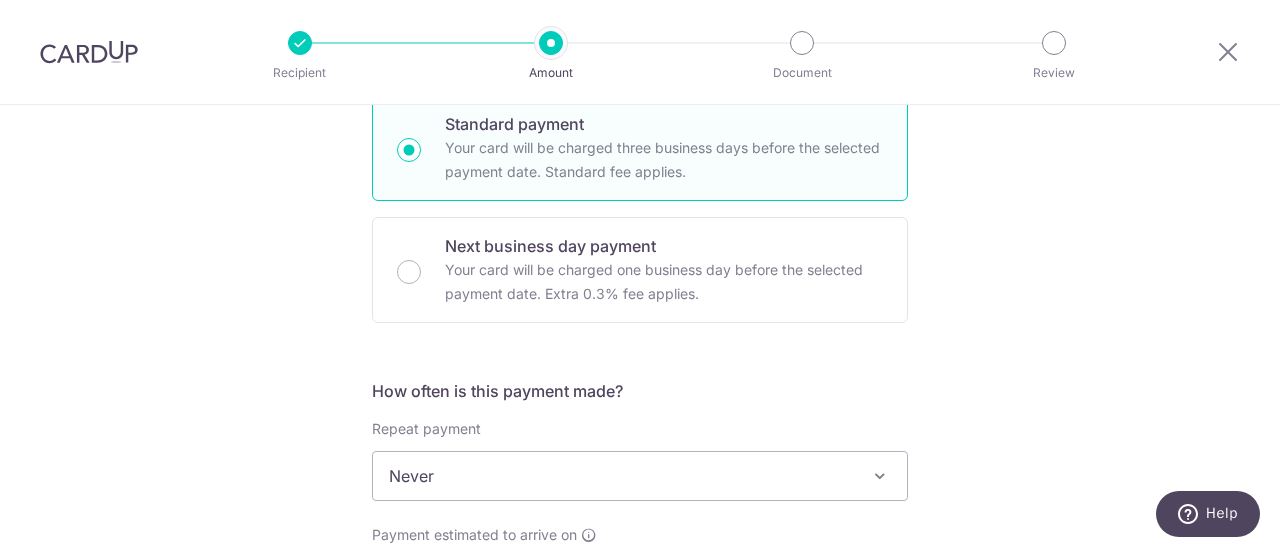 click on "Standard payment" at bounding box center (664, 124) 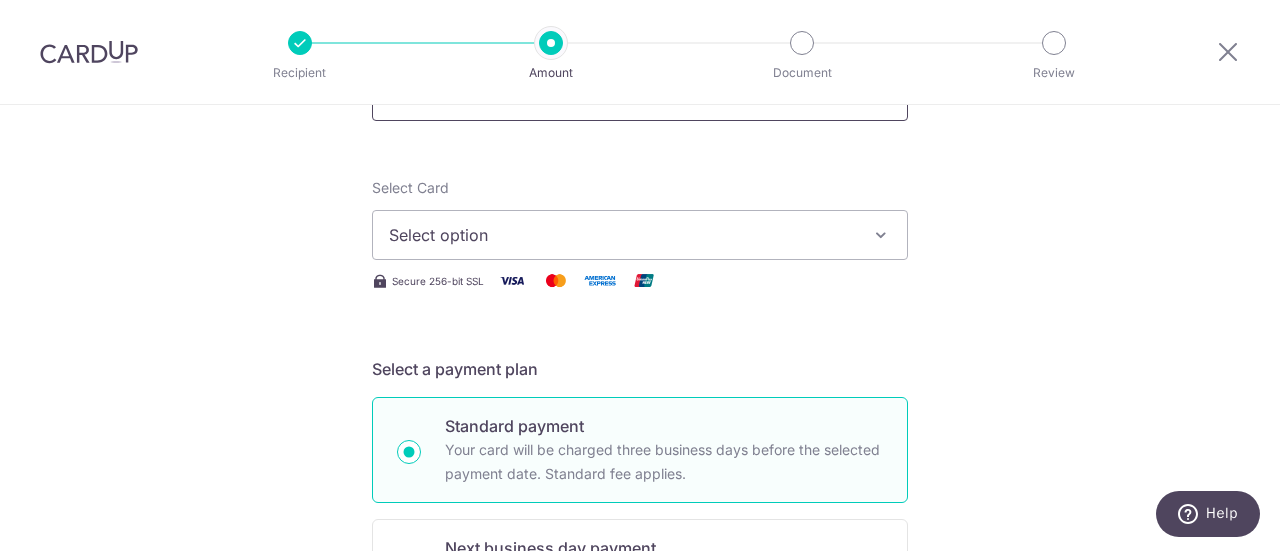 scroll, scrollTop: 200, scrollLeft: 0, axis: vertical 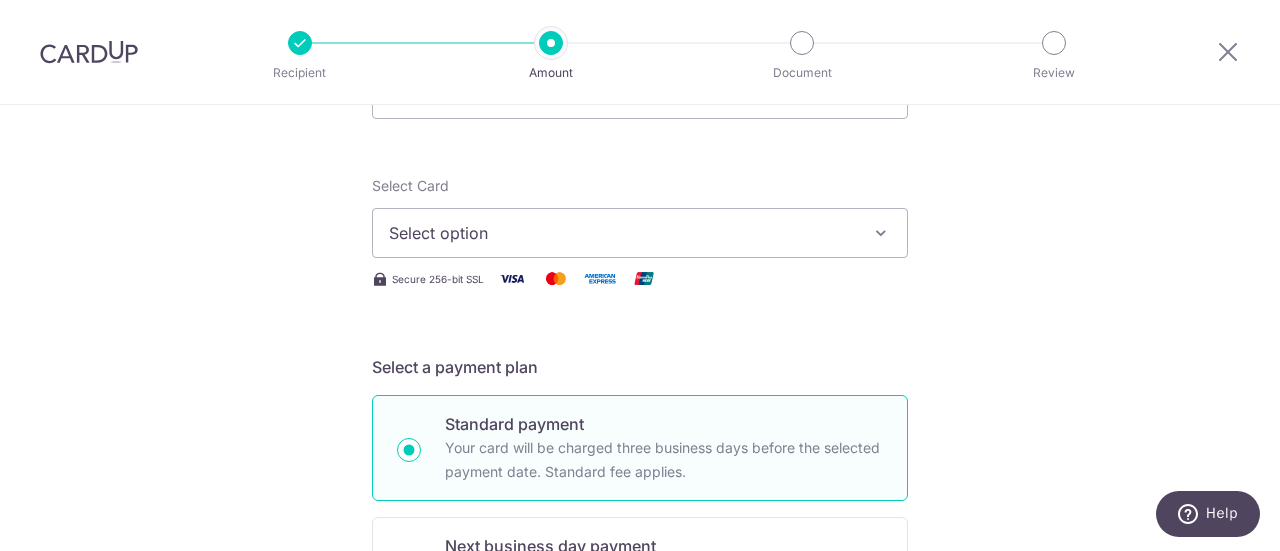 click at bounding box center [600, 278] 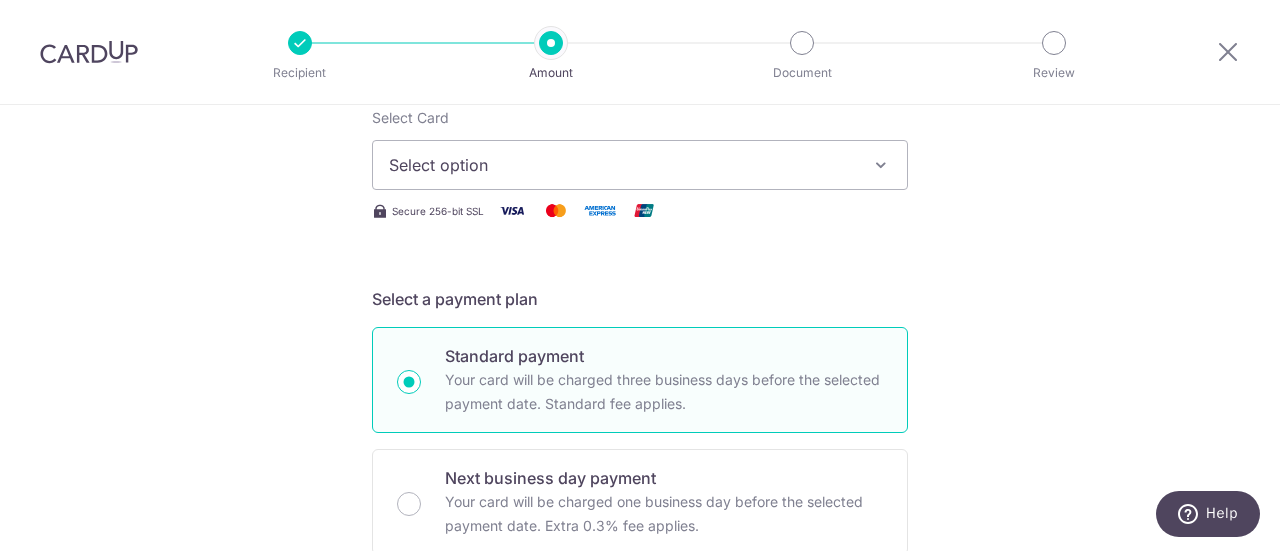 scroll, scrollTop: 300, scrollLeft: 0, axis: vertical 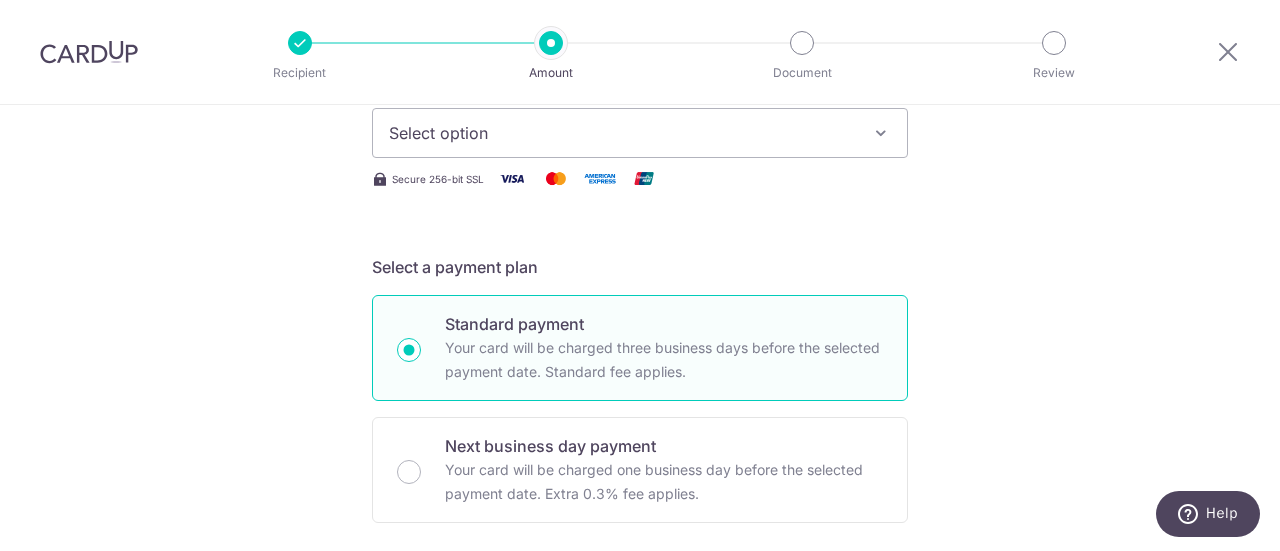 click on "Your card will be charged three business days before the selected payment date. Standard fee applies." at bounding box center (664, 360) 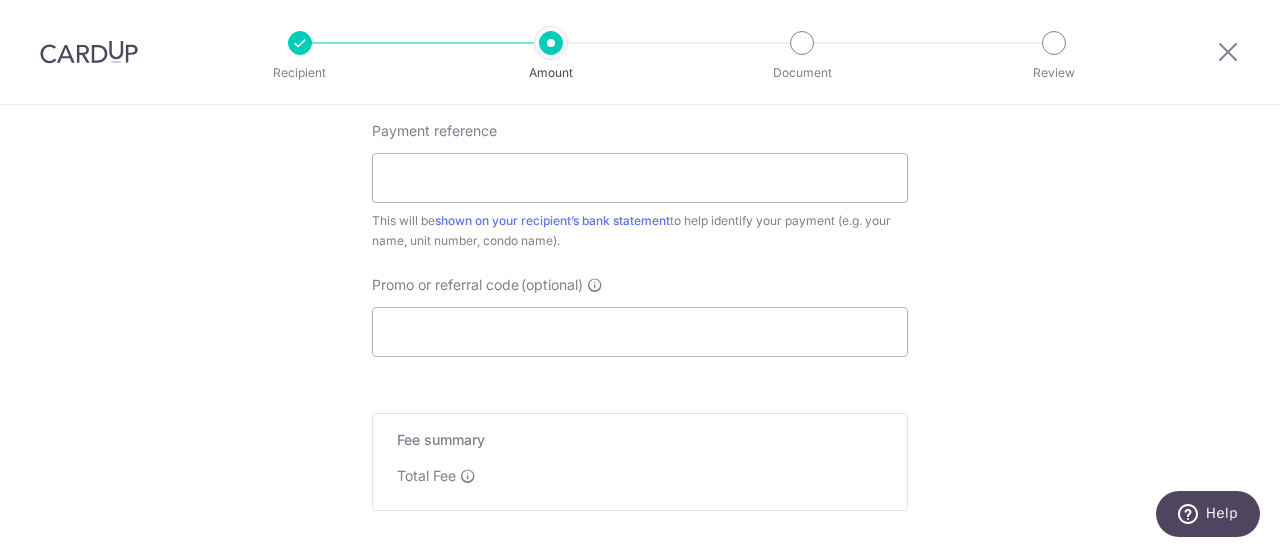 scroll, scrollTop: 1200, scrollLeft: 0, axis: vertical 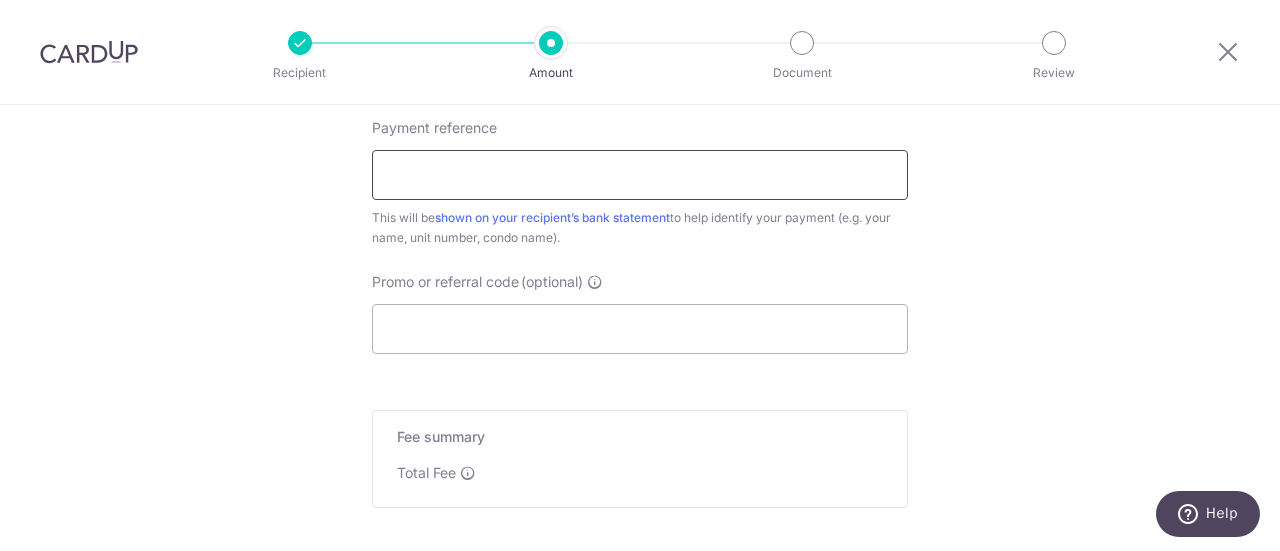 click on "Payment reference" at bounding box center [640, 175] 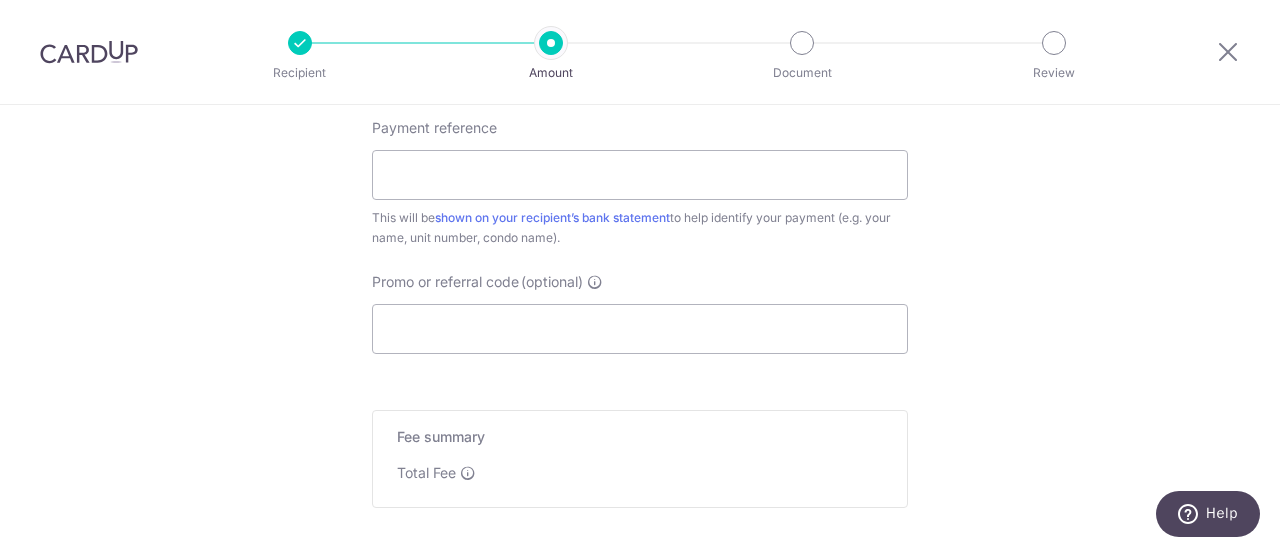 click on "Tell us more about your payment
Enter payment amount
SGD
4,500.00
4500.00
Select Card
Select option
Add credit card
Your Cards
**** 3327
**** 7009
**** 3036
**** 4228
**** 7972
**** 4669
**** 7679
Secure 256-bit SSL
Text" at bounding box center [640, -166] 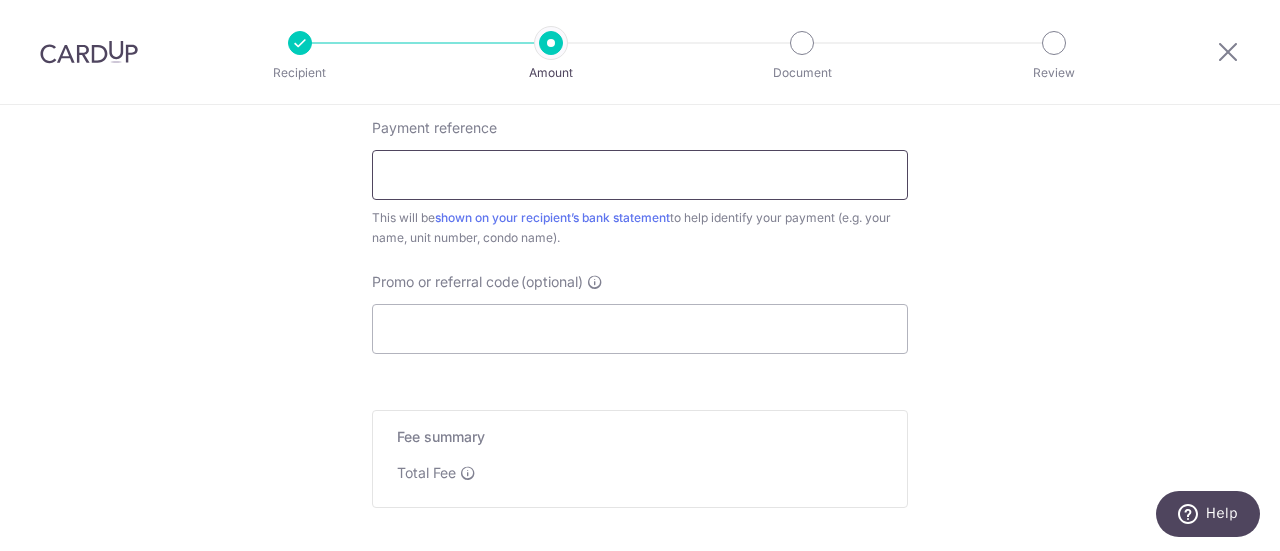 click on "Payment reference" at bounding box center [640, 175] 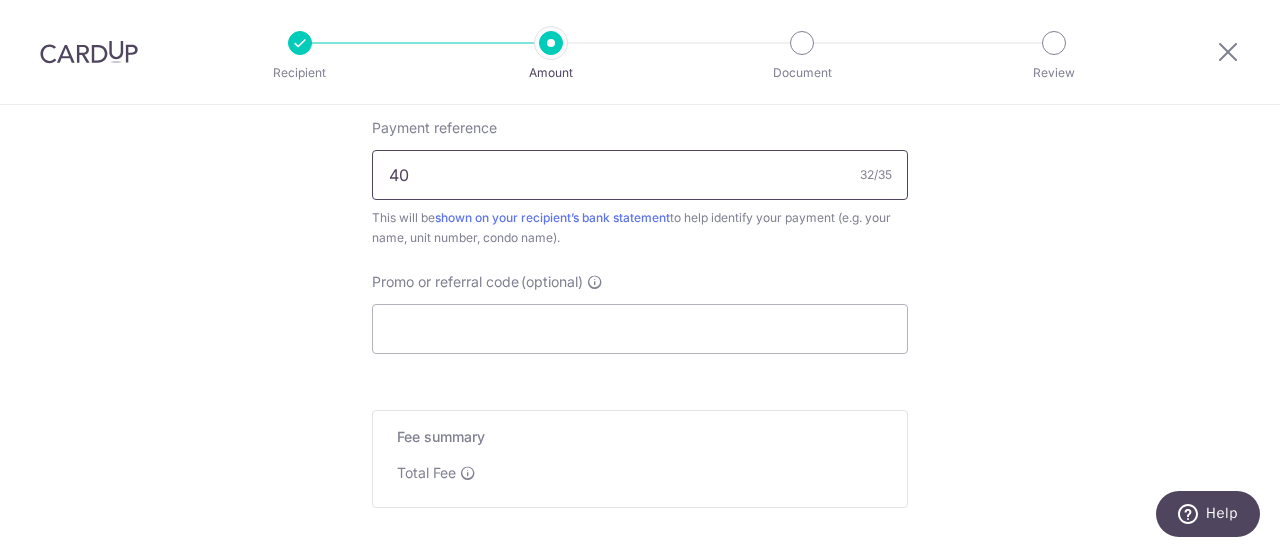 type on "4" 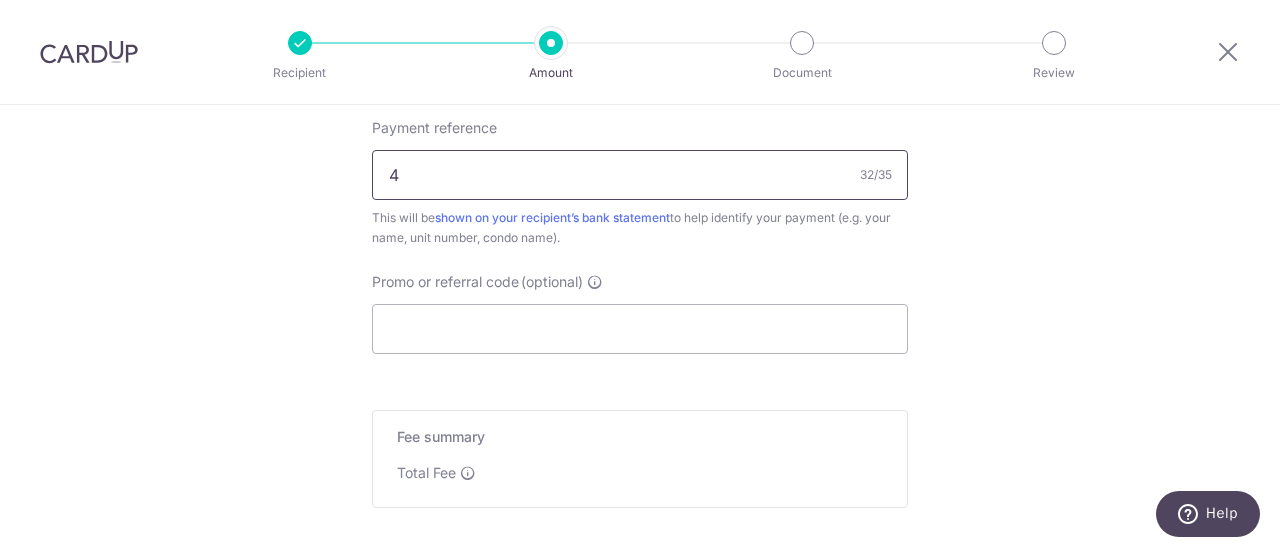 type 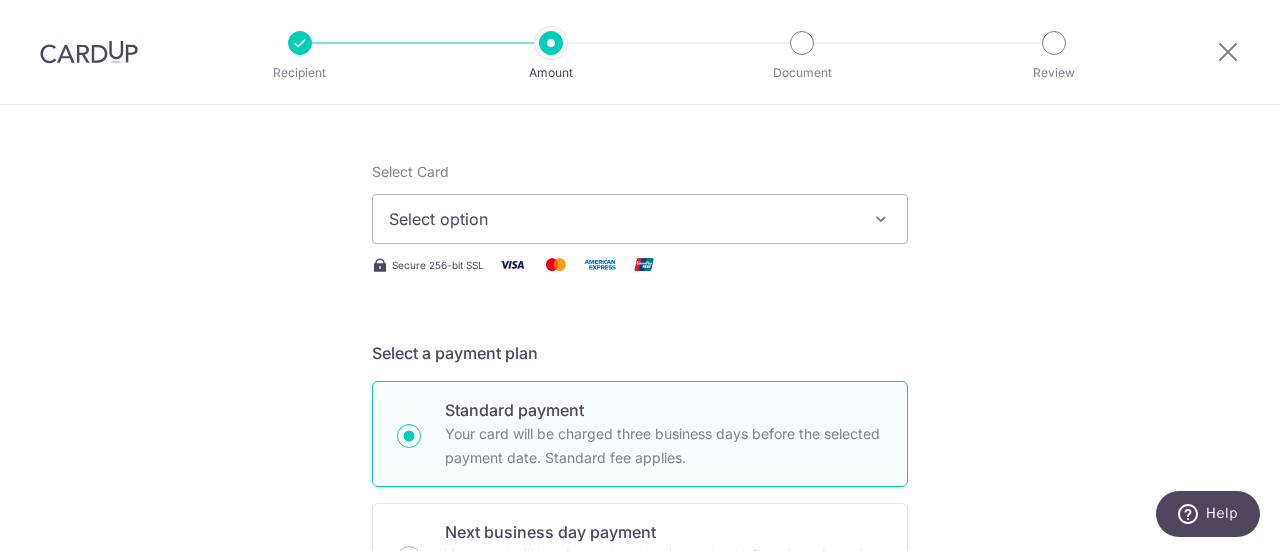 scroll, scrollTop: 0, scrollLeft: 0, axis: both 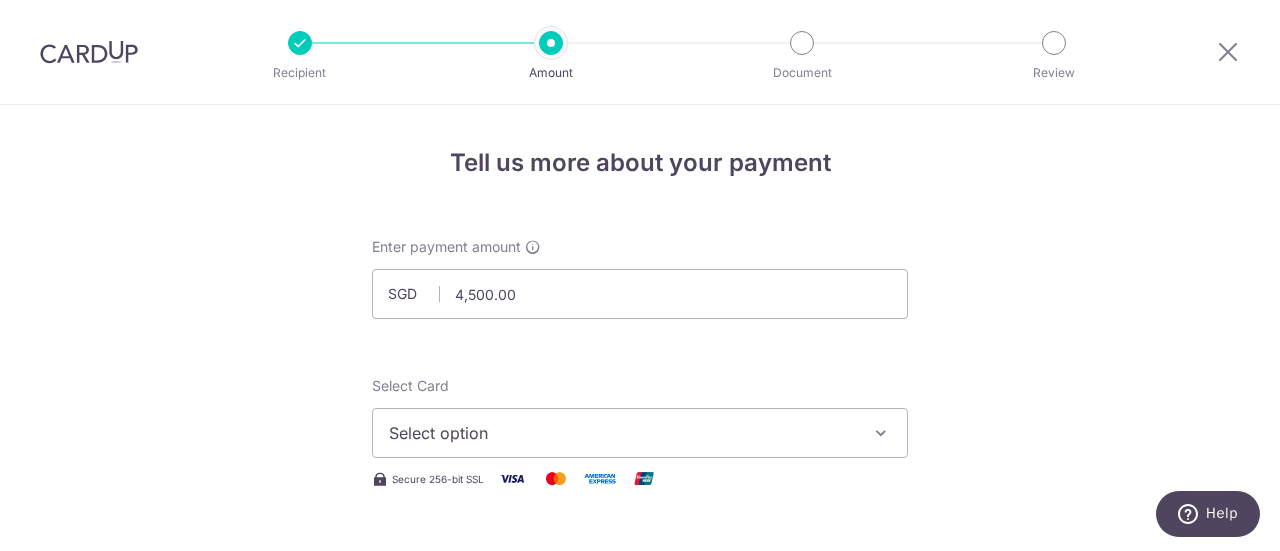 click at bounding box center [1228, 52] 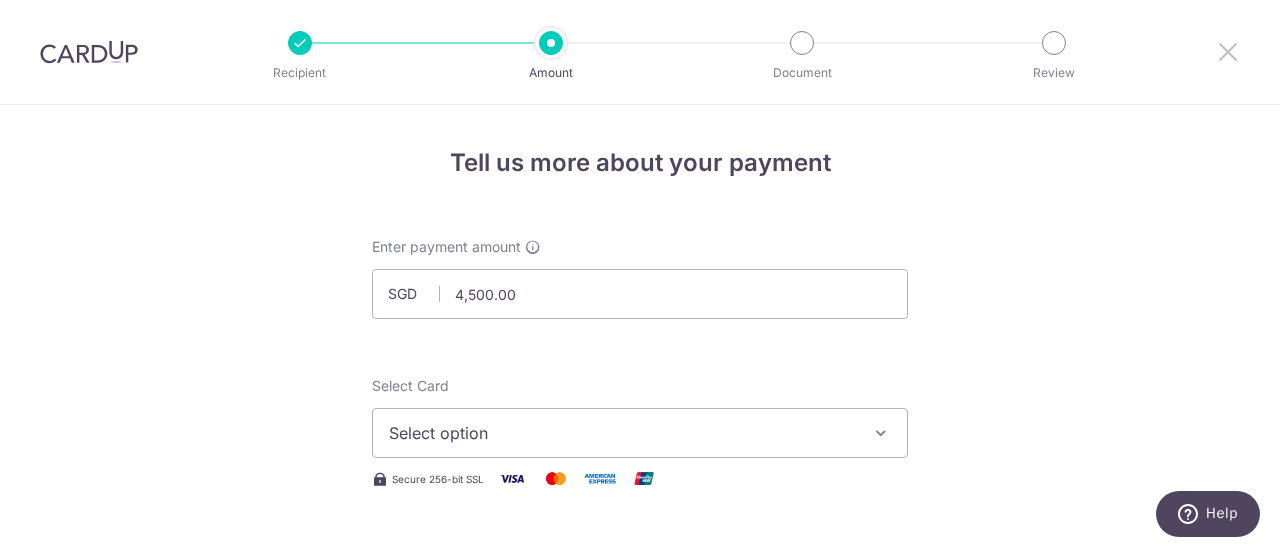 click at bounding box center (1228, 51) 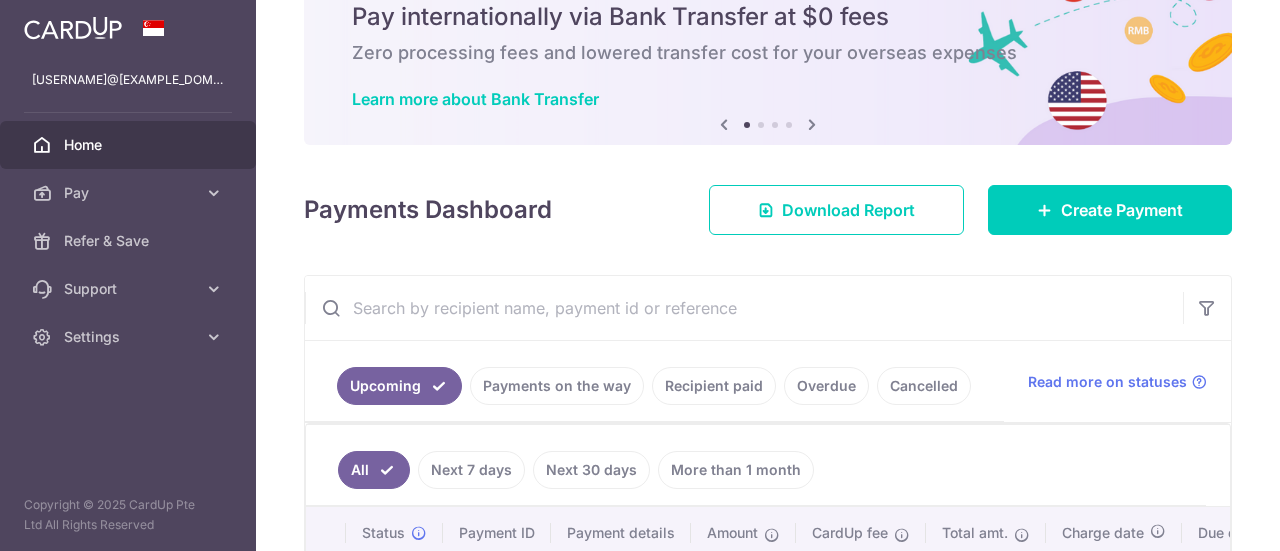 scroll, scrollTop: 200, scrollLeft: 0, axis: vertical 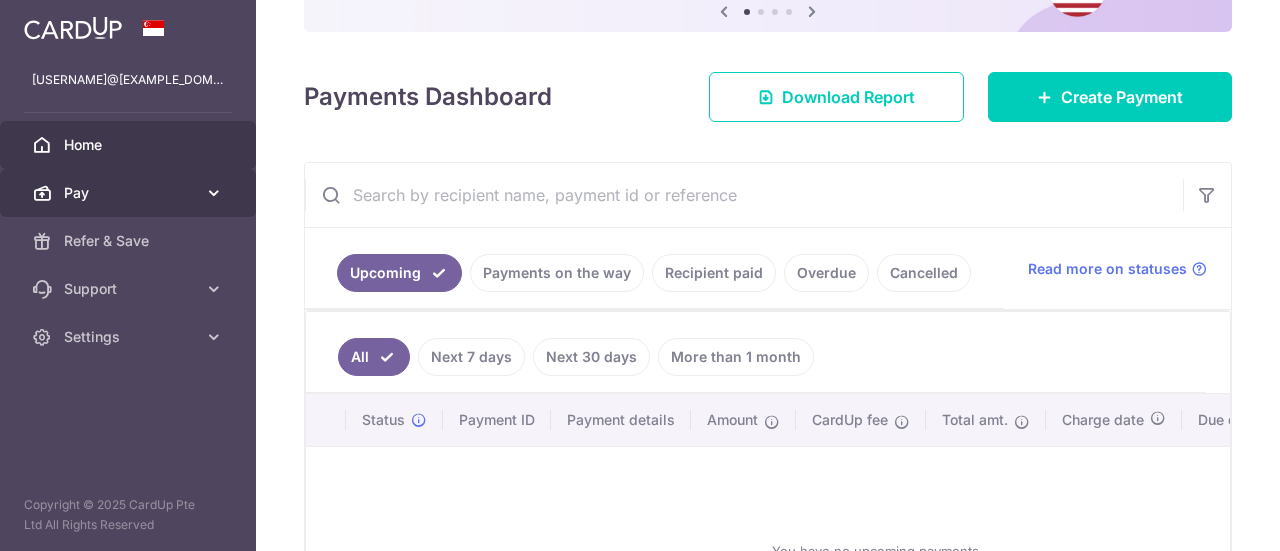 click on "Pay" at bounding box center (130, 193) 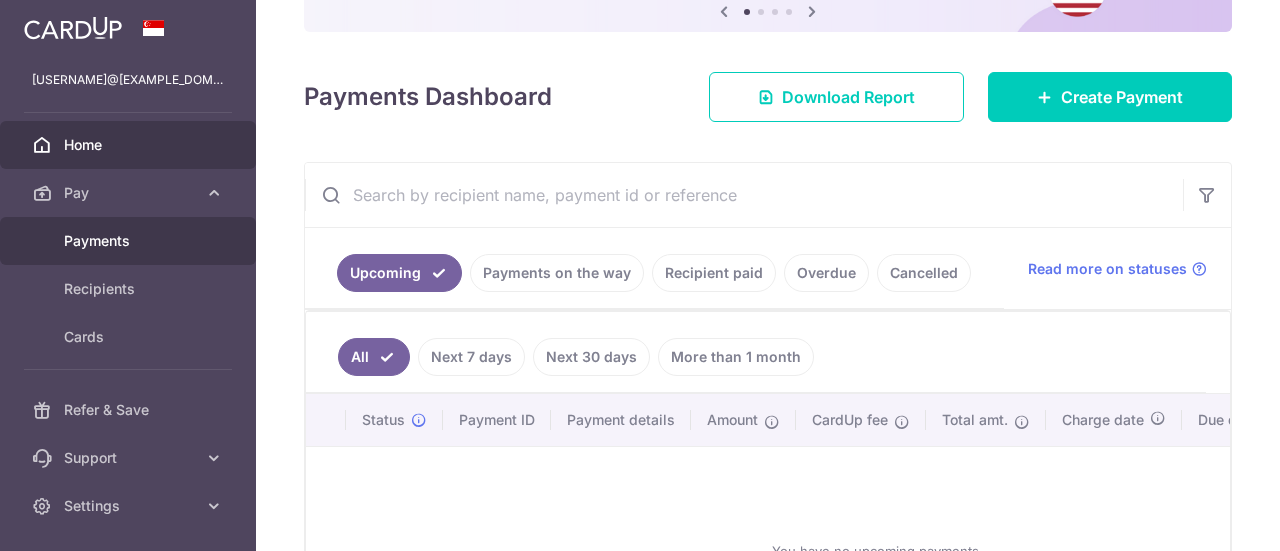 click on "Payments" at bounding box center [130, 241] 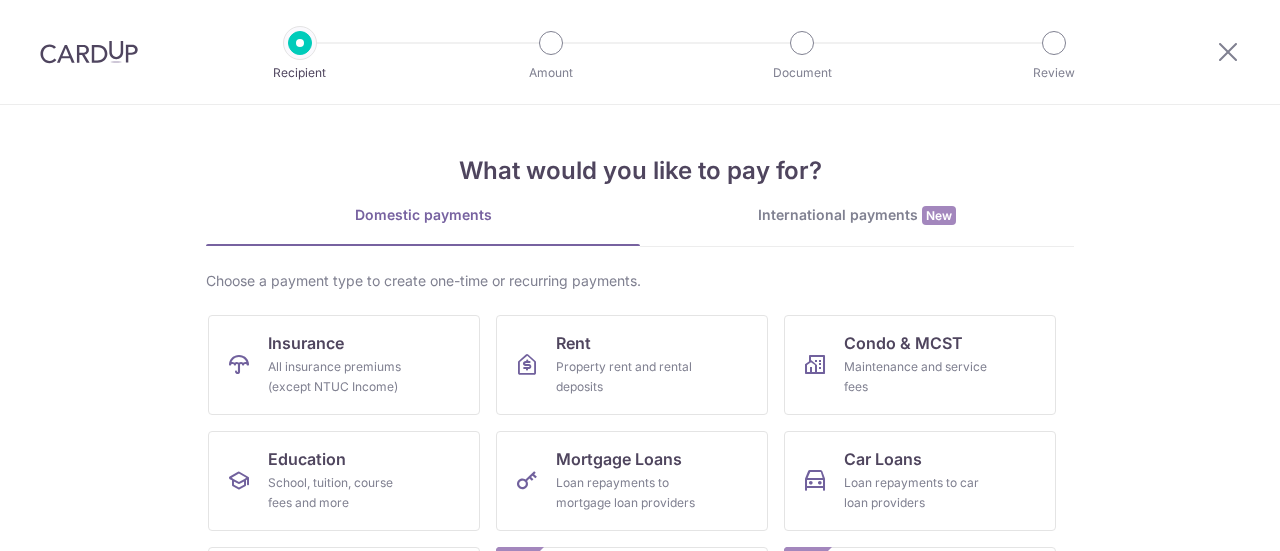 scroll, scrollTop: 0, scrollLeft: 0, axis: both 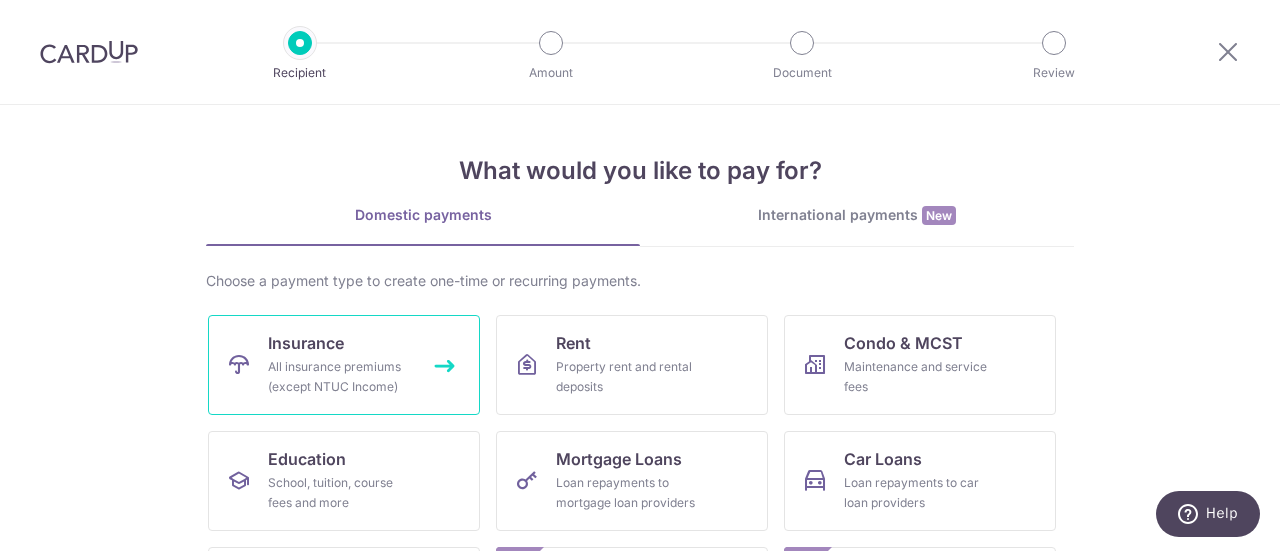 click on "Insurance" at bounding box center [306, 343] 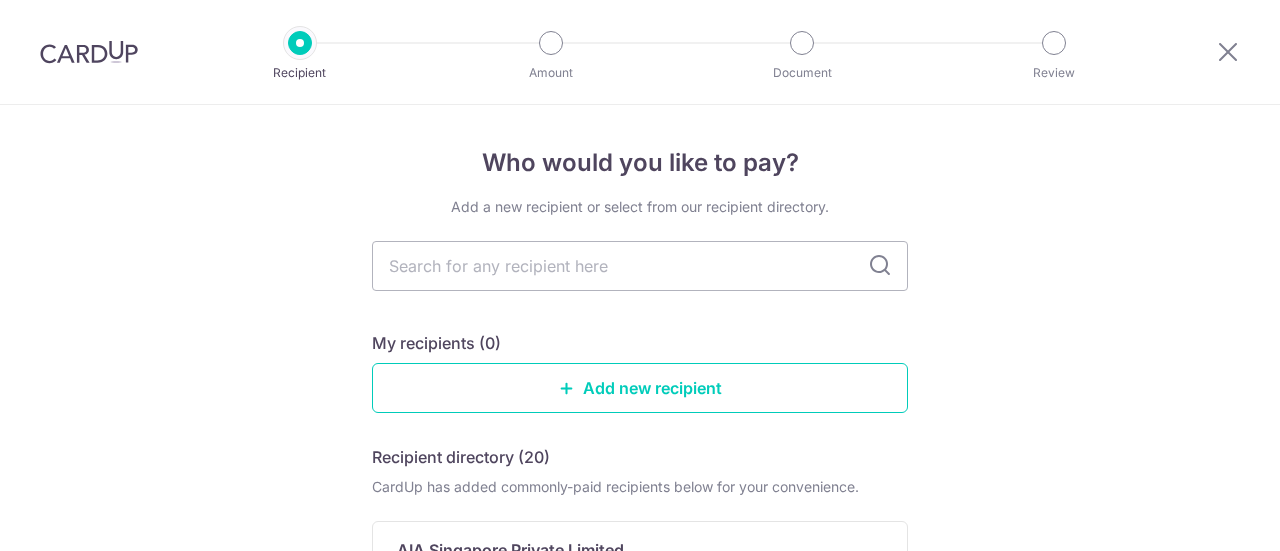 scroll, scrollTop: 0, scrollLeft: 0, axis: both 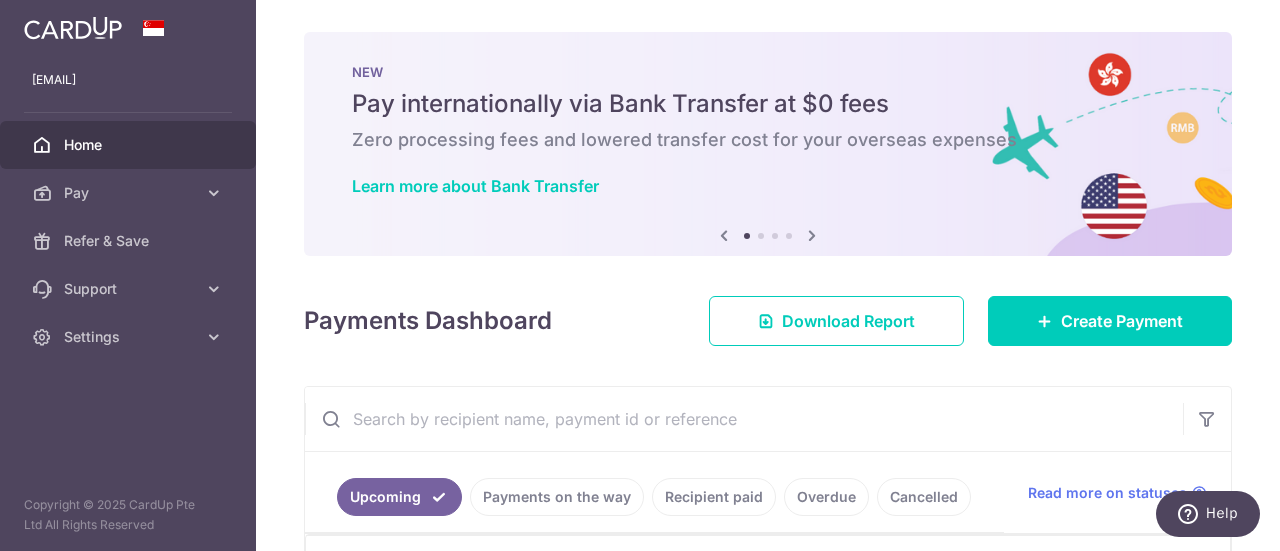 click on "NEW
Pay internationally via Bank Transfer at $0 fees
Zero processing fees and lowered transfer cost for your overseas expenses
Learn more about Bank Transfer" at bounding box center [768, 132] 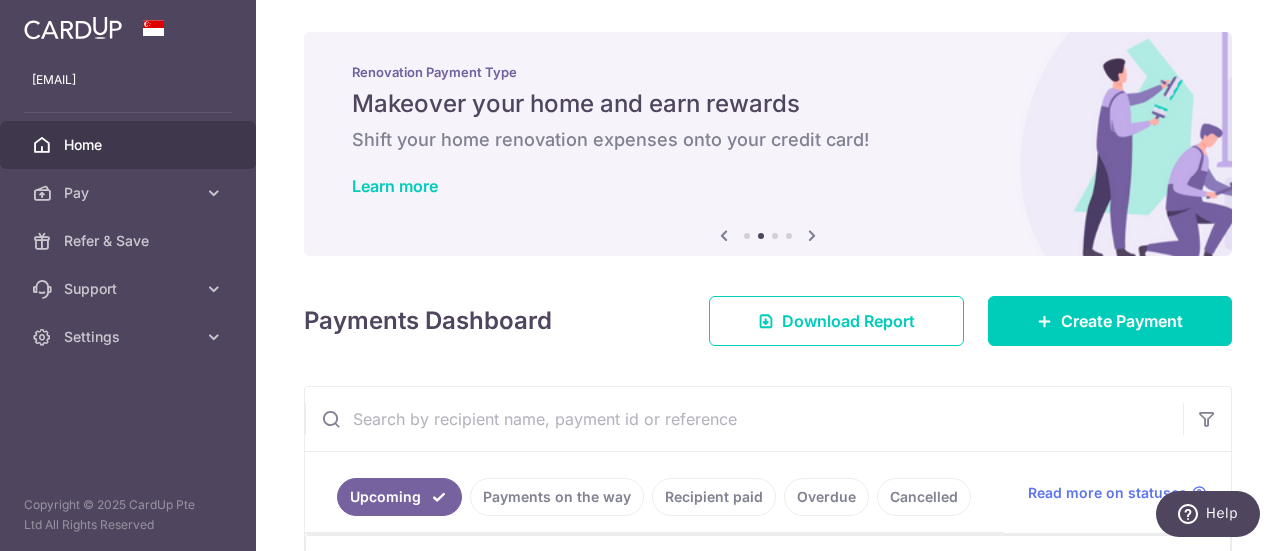 click at bounding box center [812, 235] 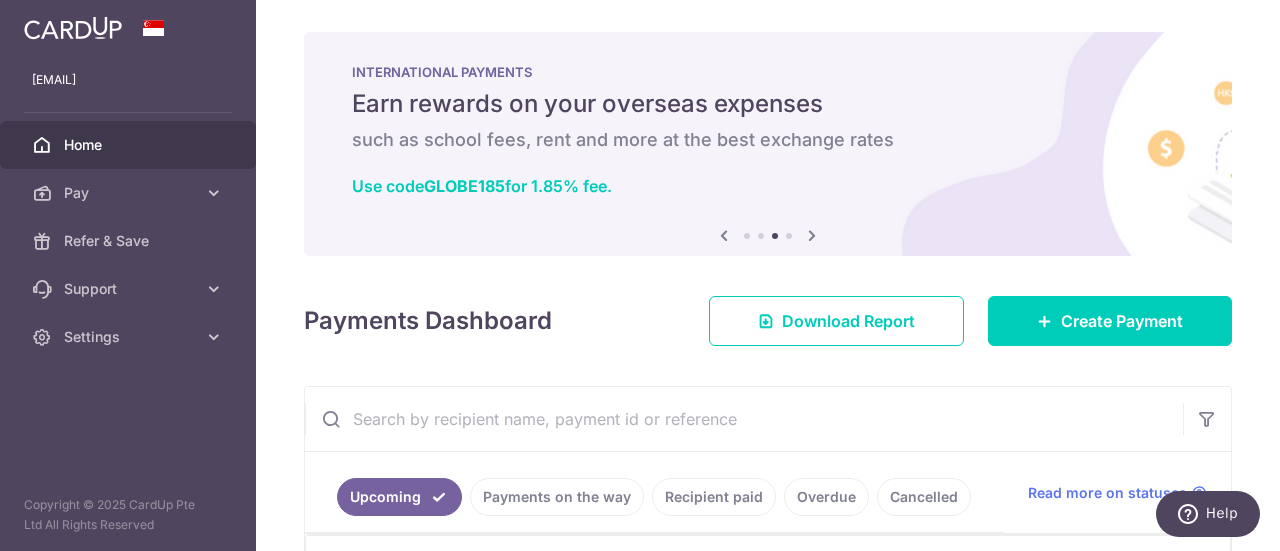 click at bounding box center [812, 235] 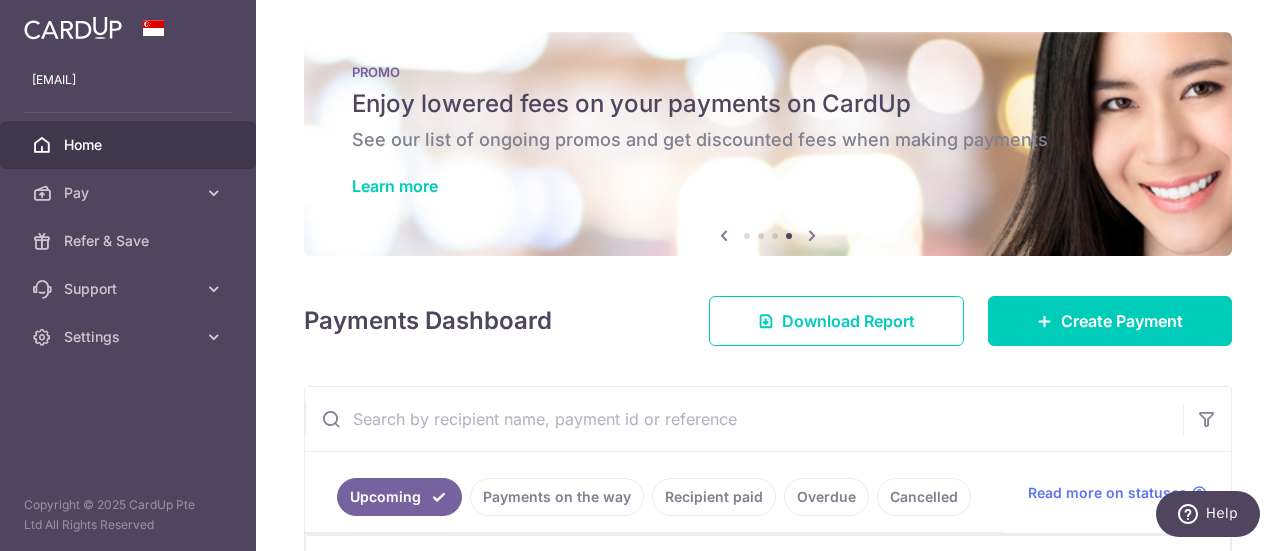 click at bounding box center (812, 235) 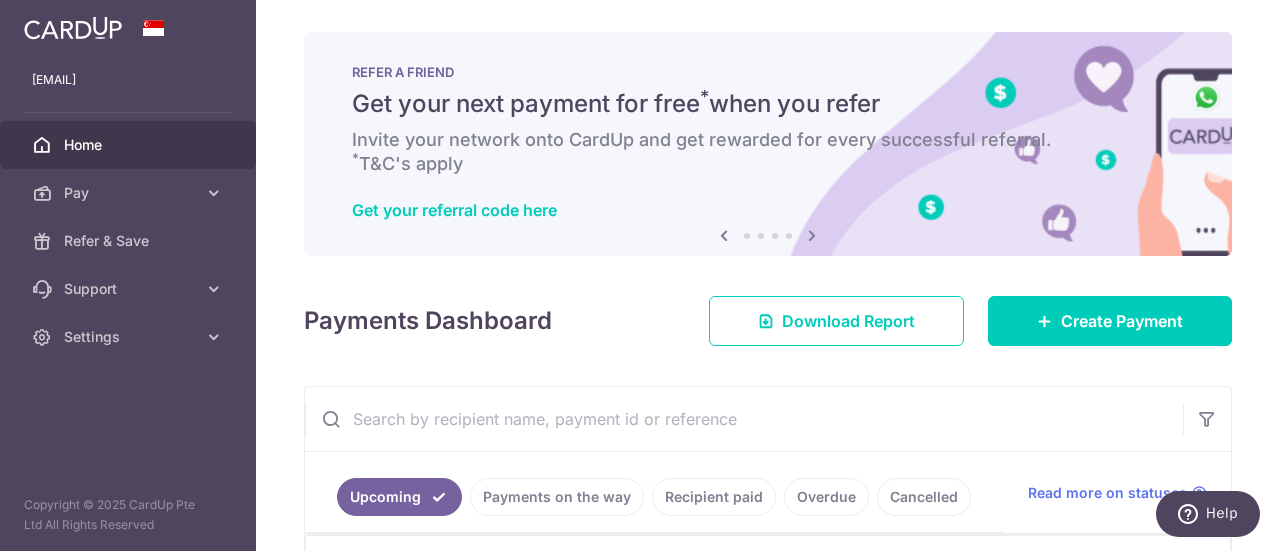 click at bounding box center [812, 235] 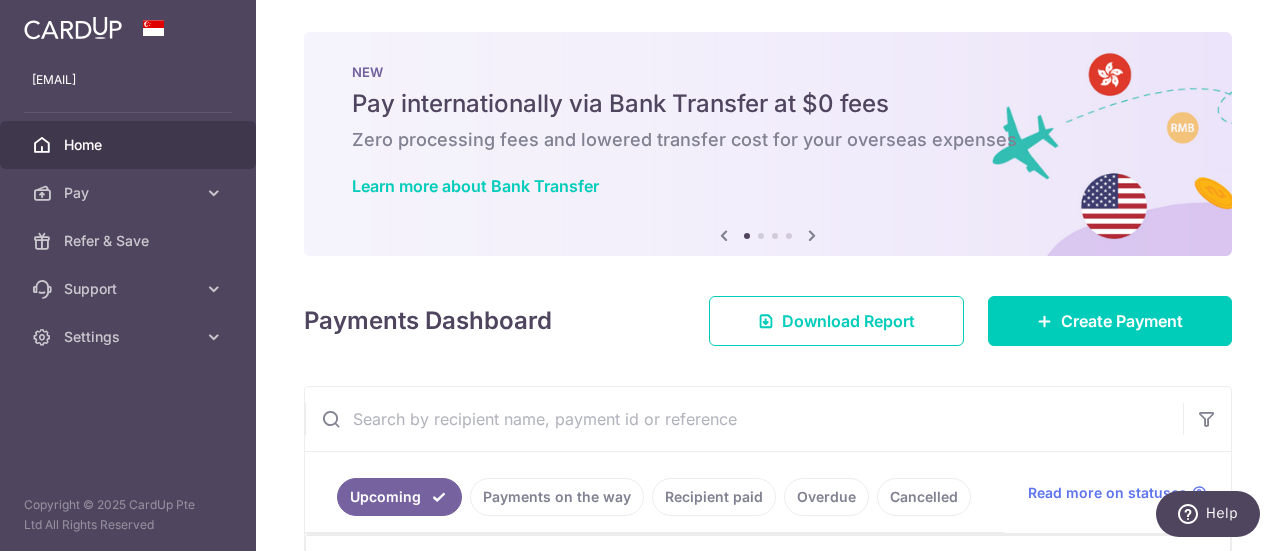 click at bounding box center [812, 235] 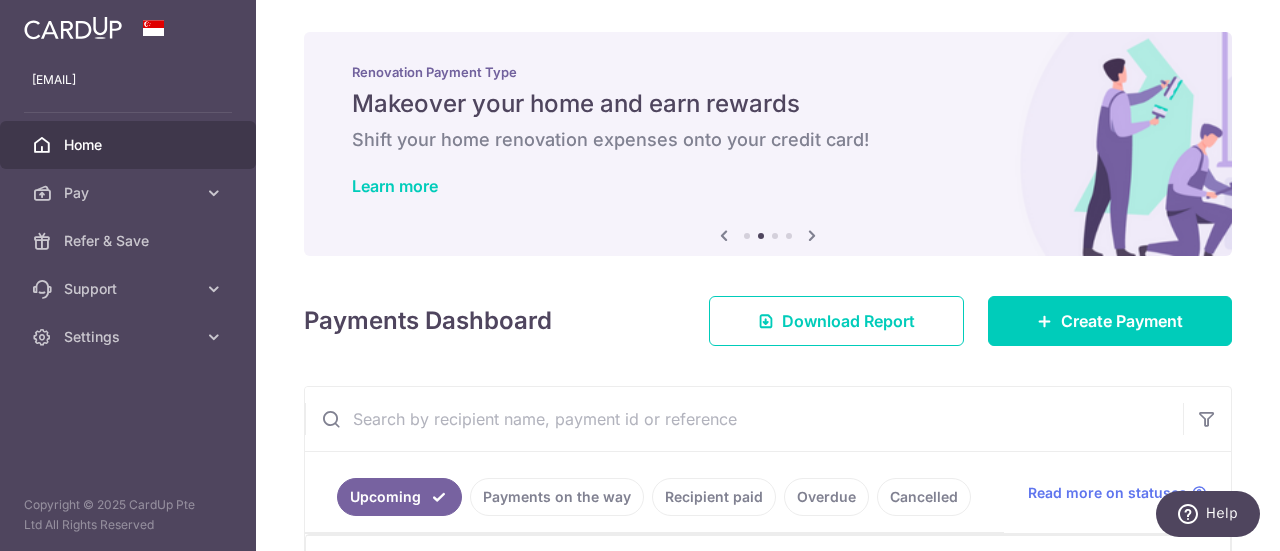 click at bounding box center (812, 235) 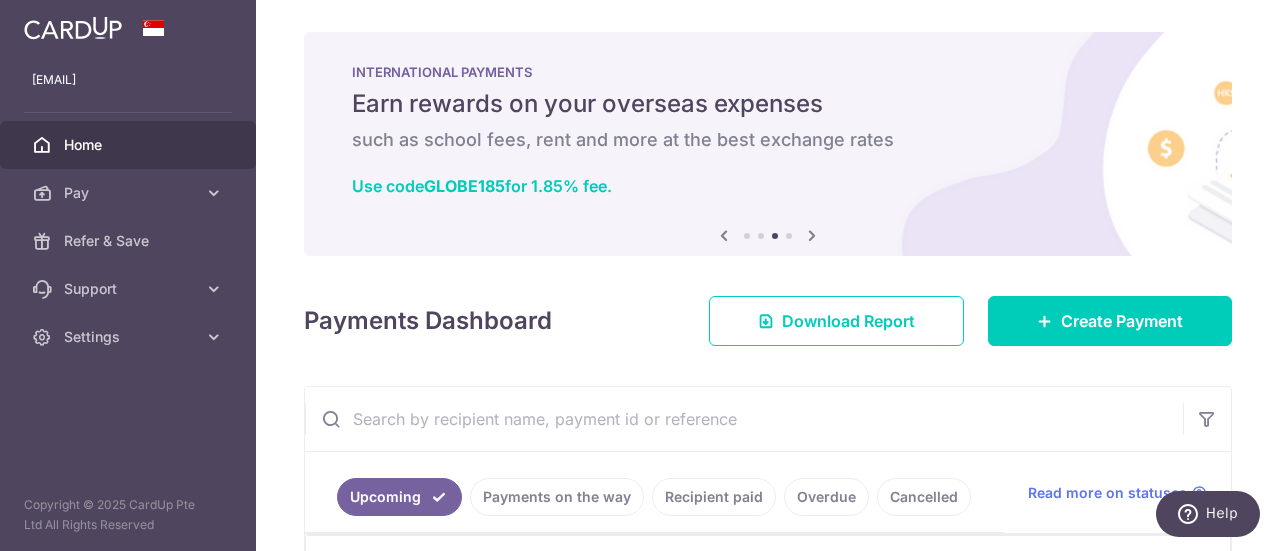 click at bounding box center [812, 235] 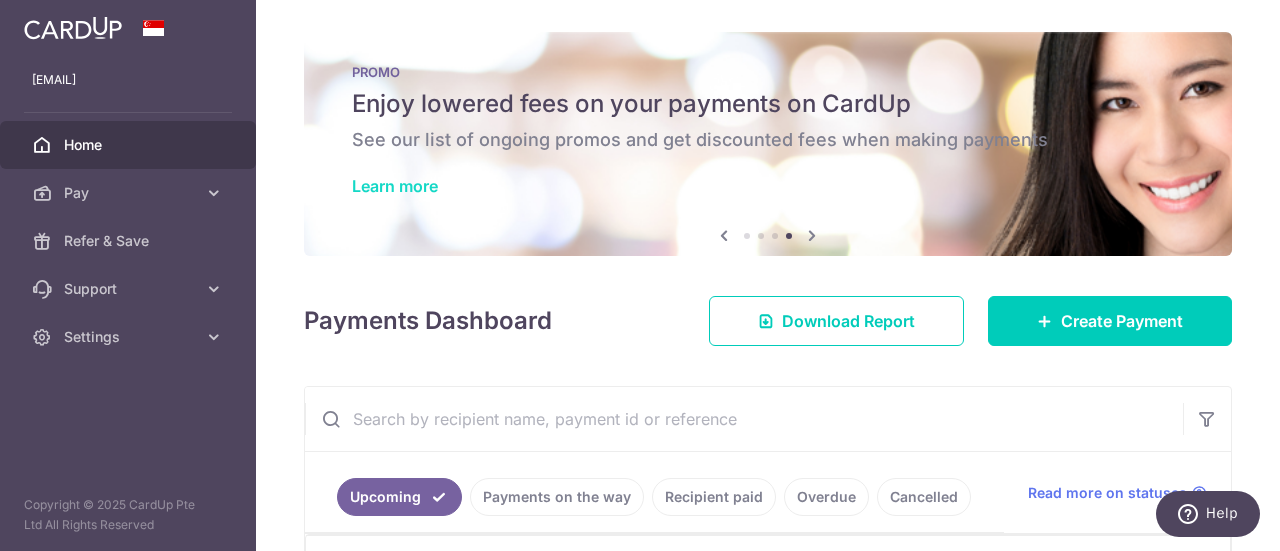 click on "Learn more" at bounding box center [395, 186] 